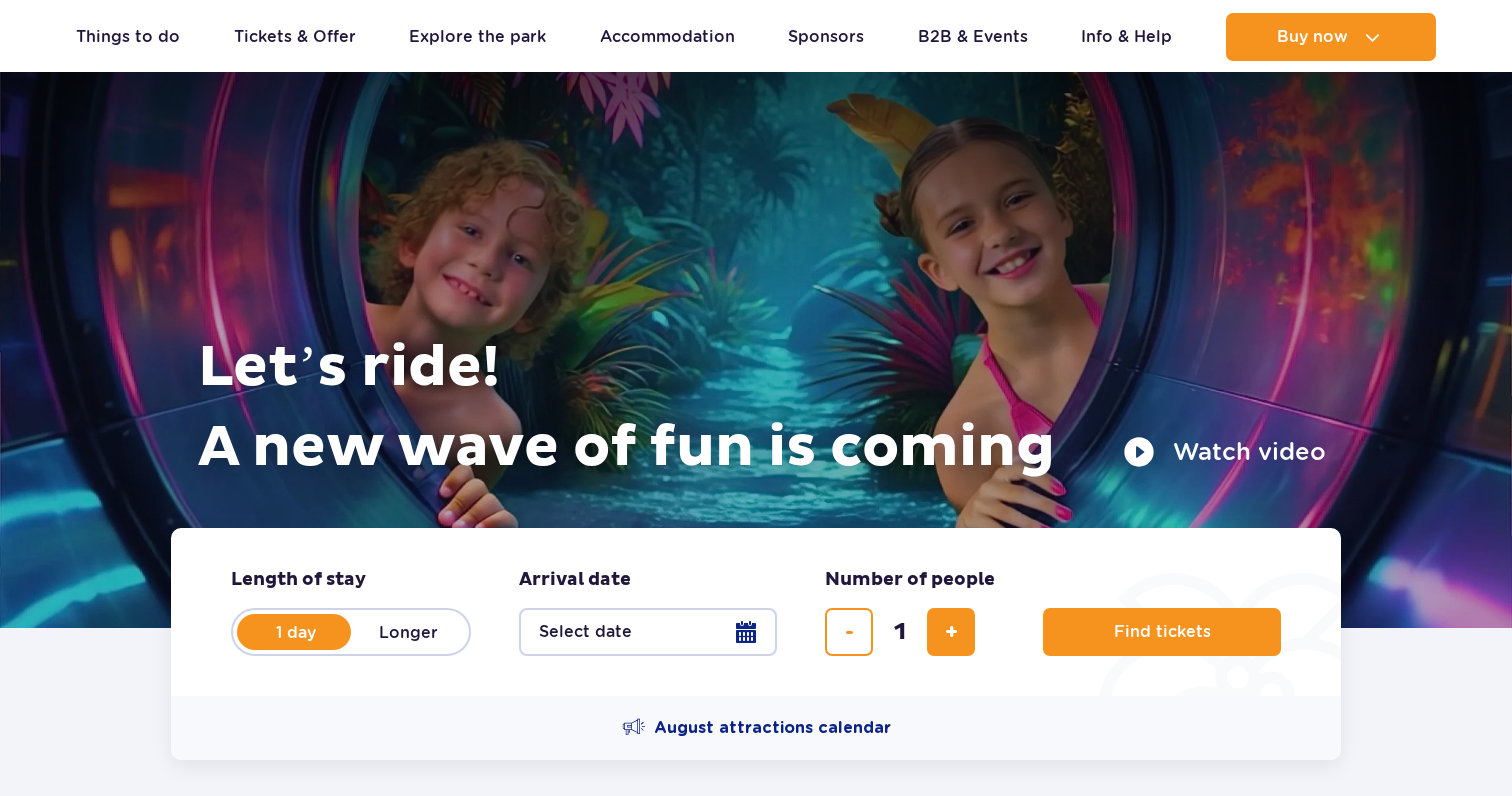 scroll, scrollTop: 250, scrollLeft: 0, axis: vertical 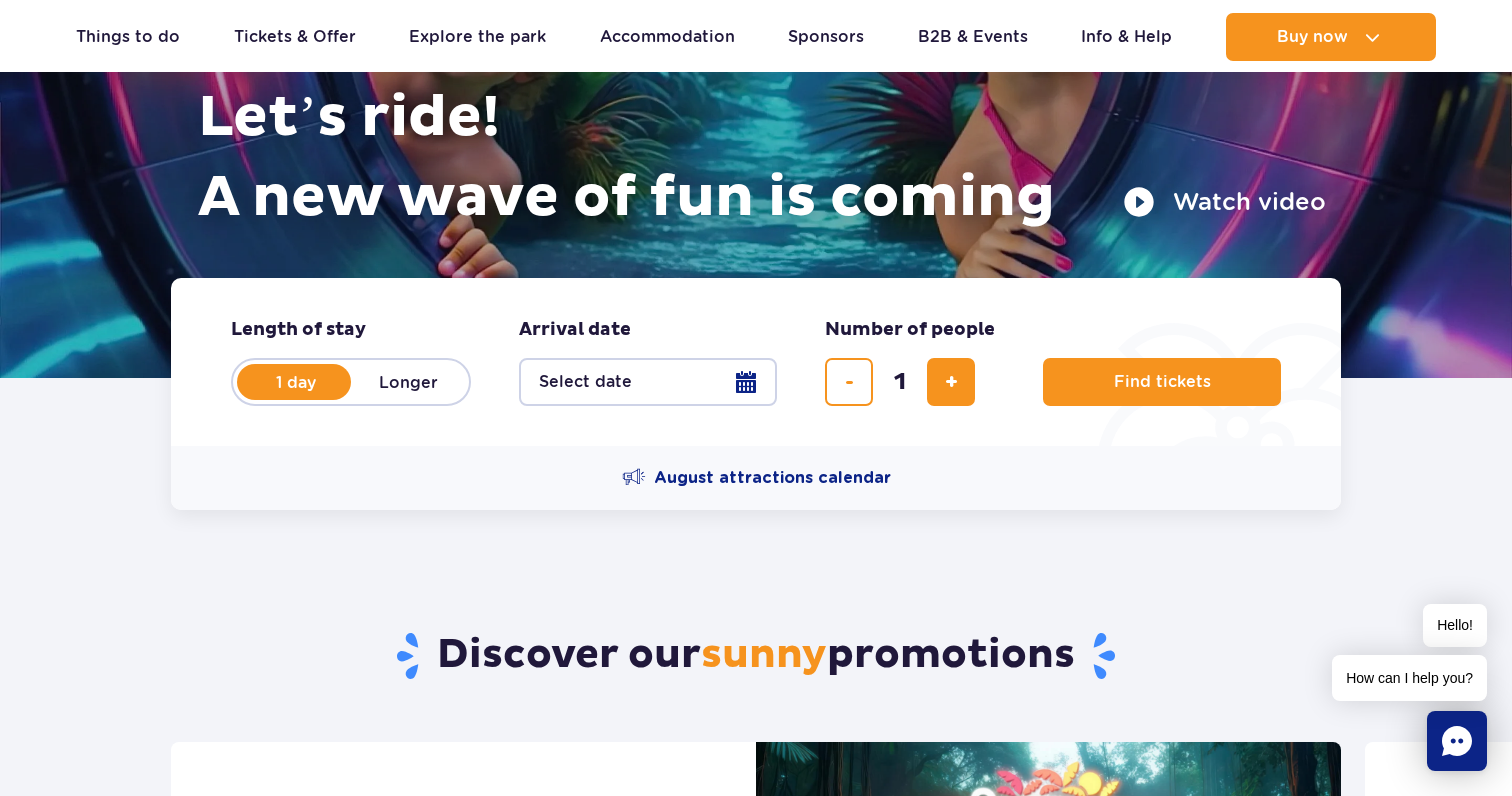 click on "Select date" at bounding box center (648, 382) 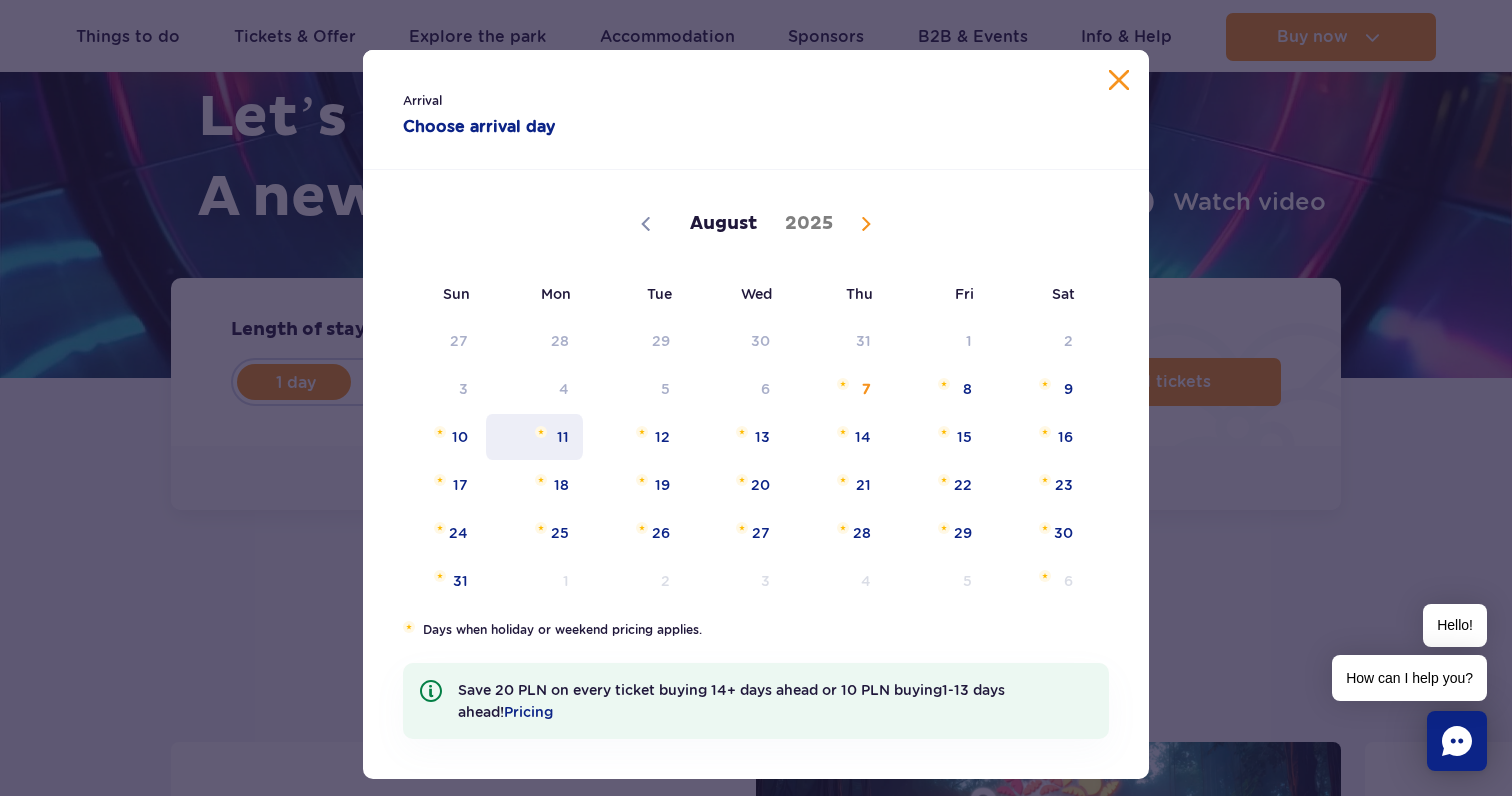 click on "11" at bounding box center [534, 437] 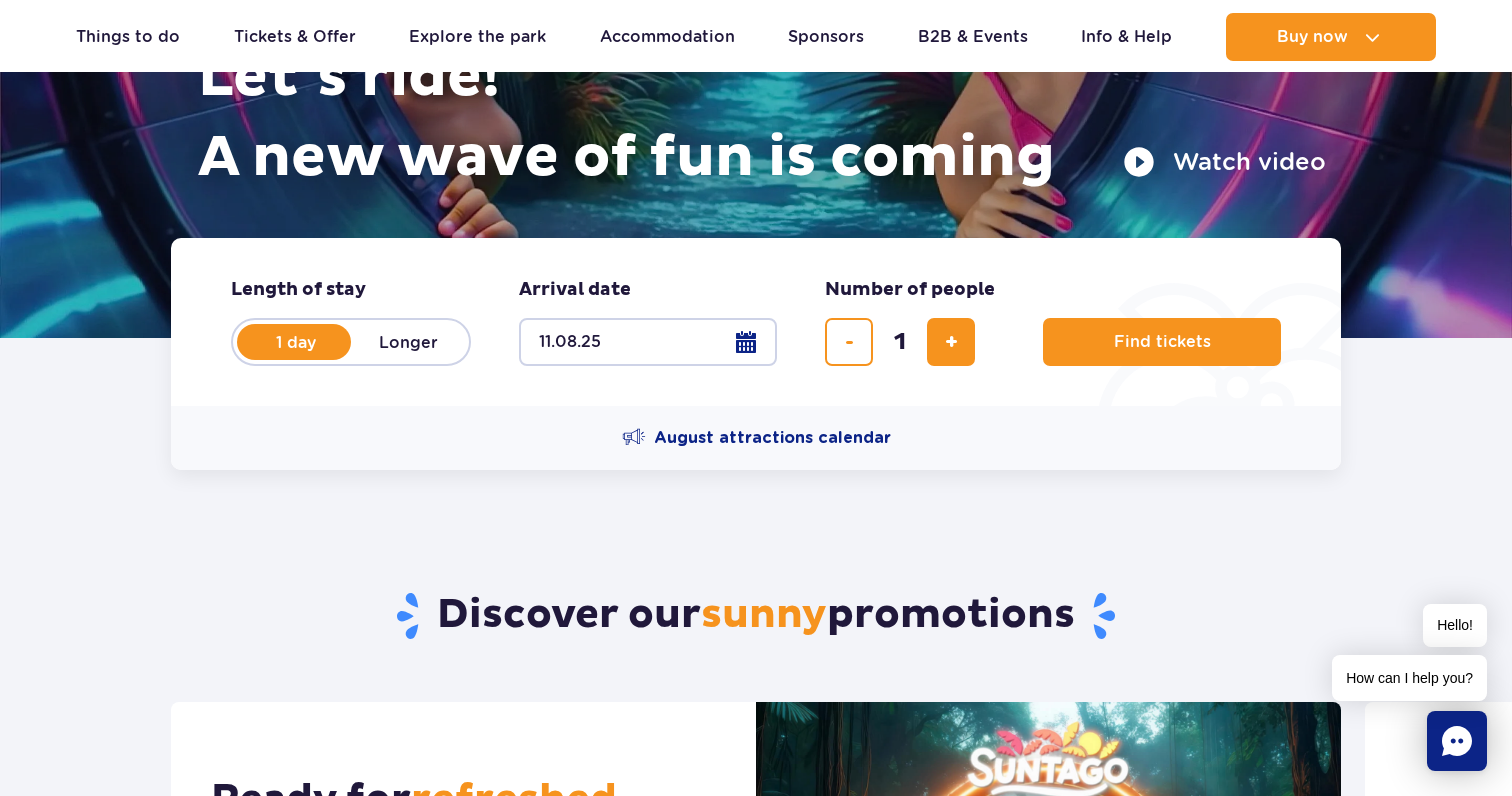 scroll, scrollTop: 294, scrollLeft: 0, axis: vertical 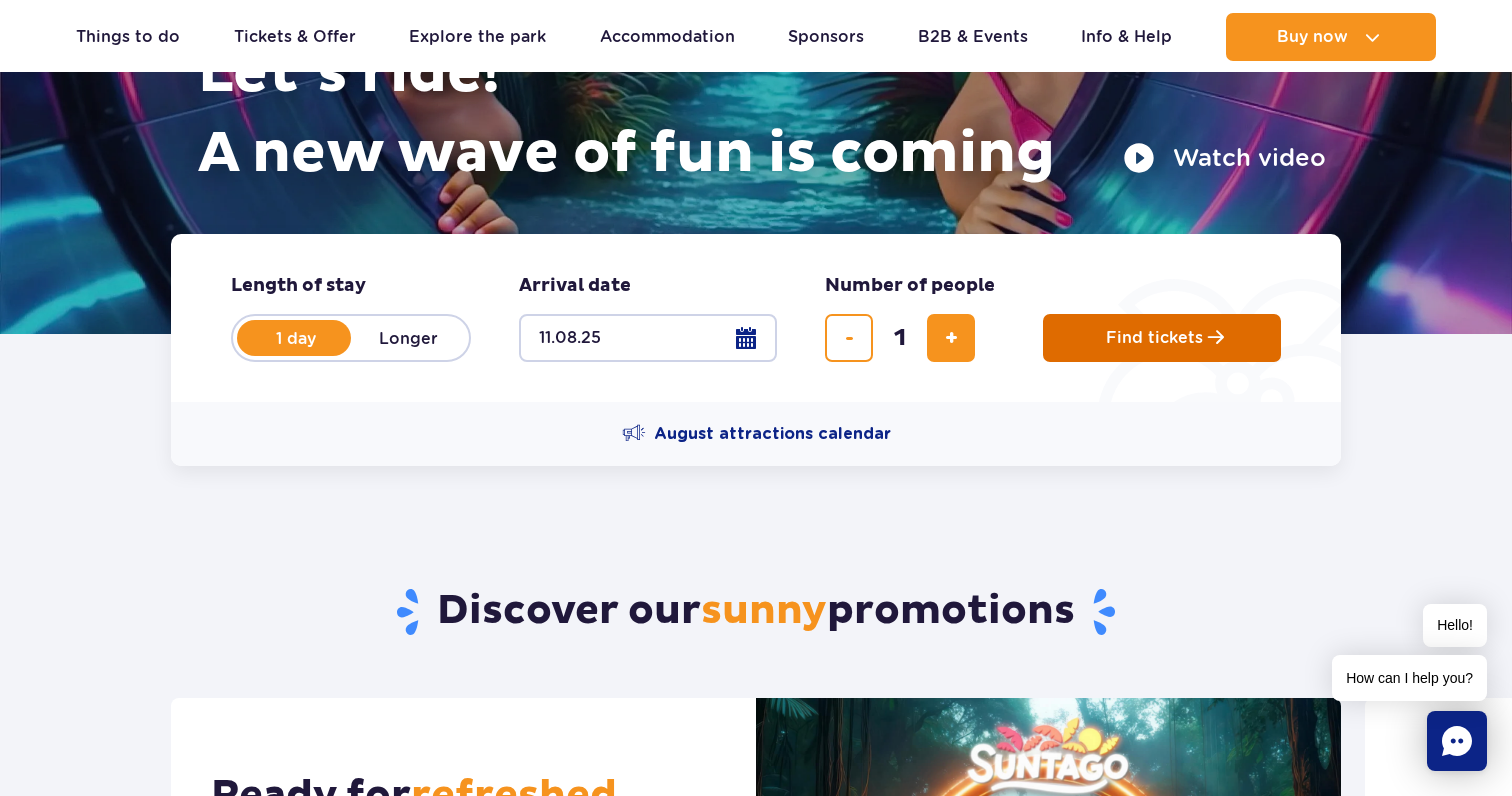 click on "Find tickets" at bounding box center [1162, 338] 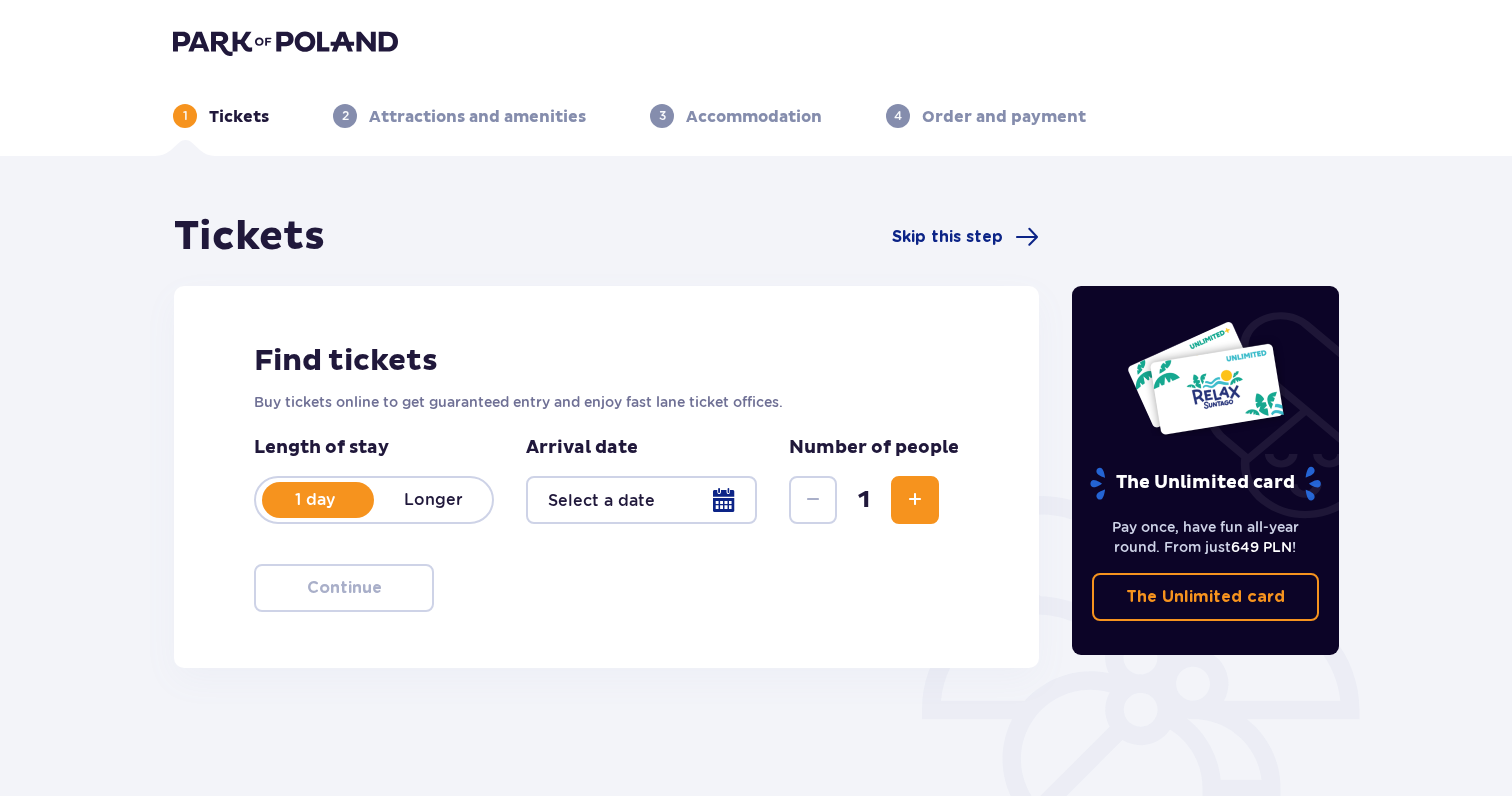 type on "11.08.25" 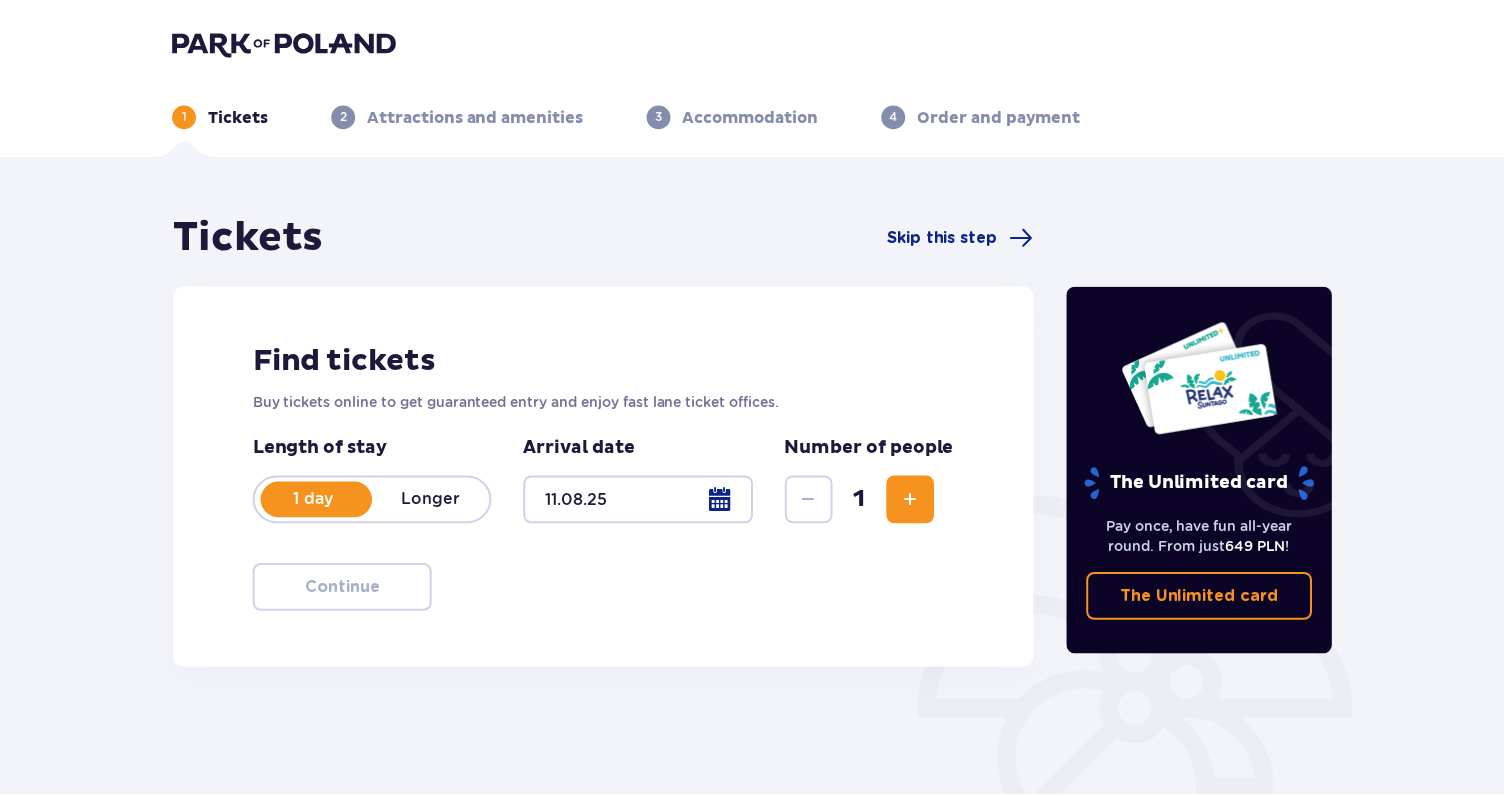 scroll, scrollTop: 0, scrollLeft: 0, axis: both 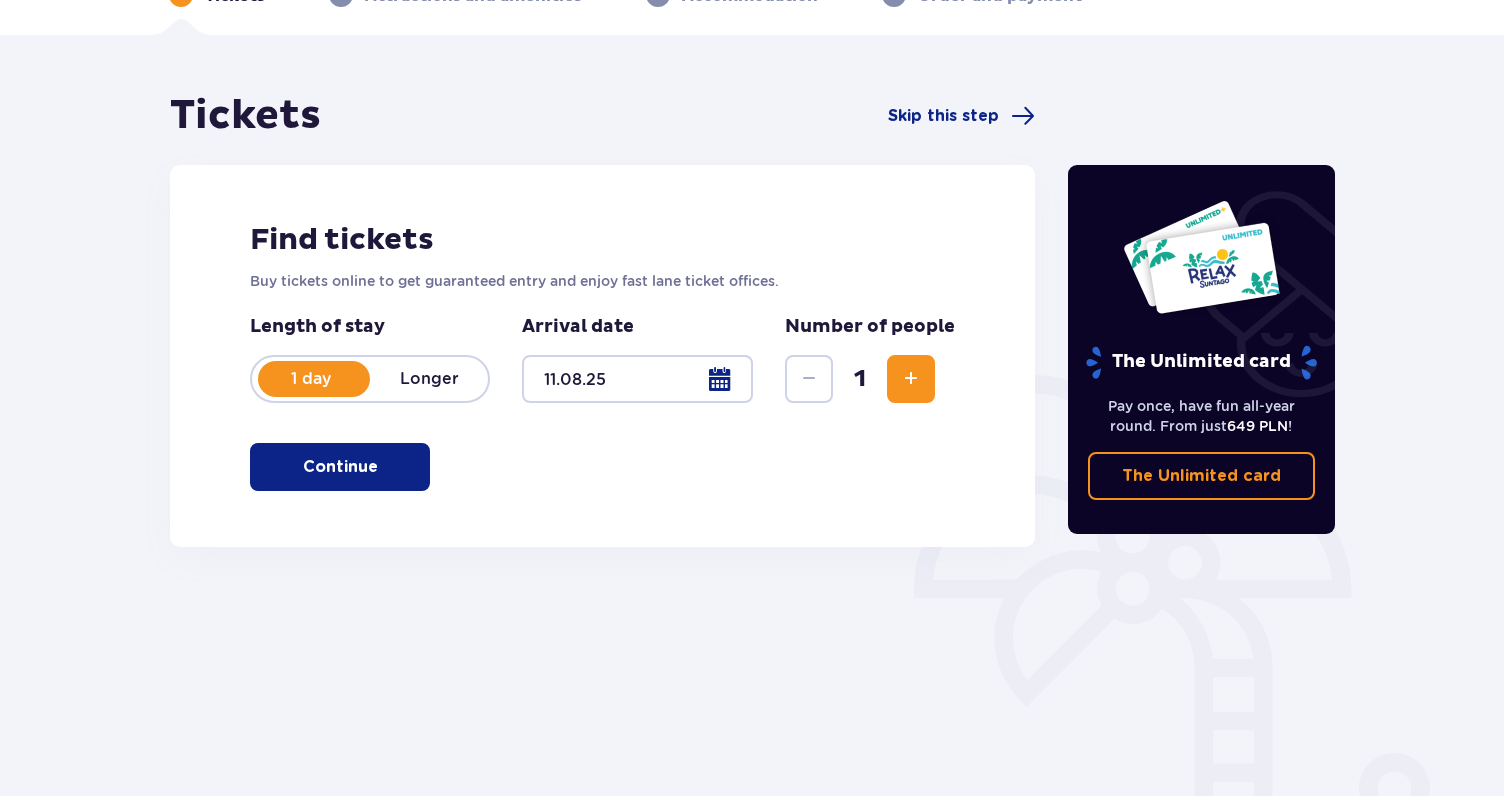 click on "Continue" at bounding box center [340, 467] 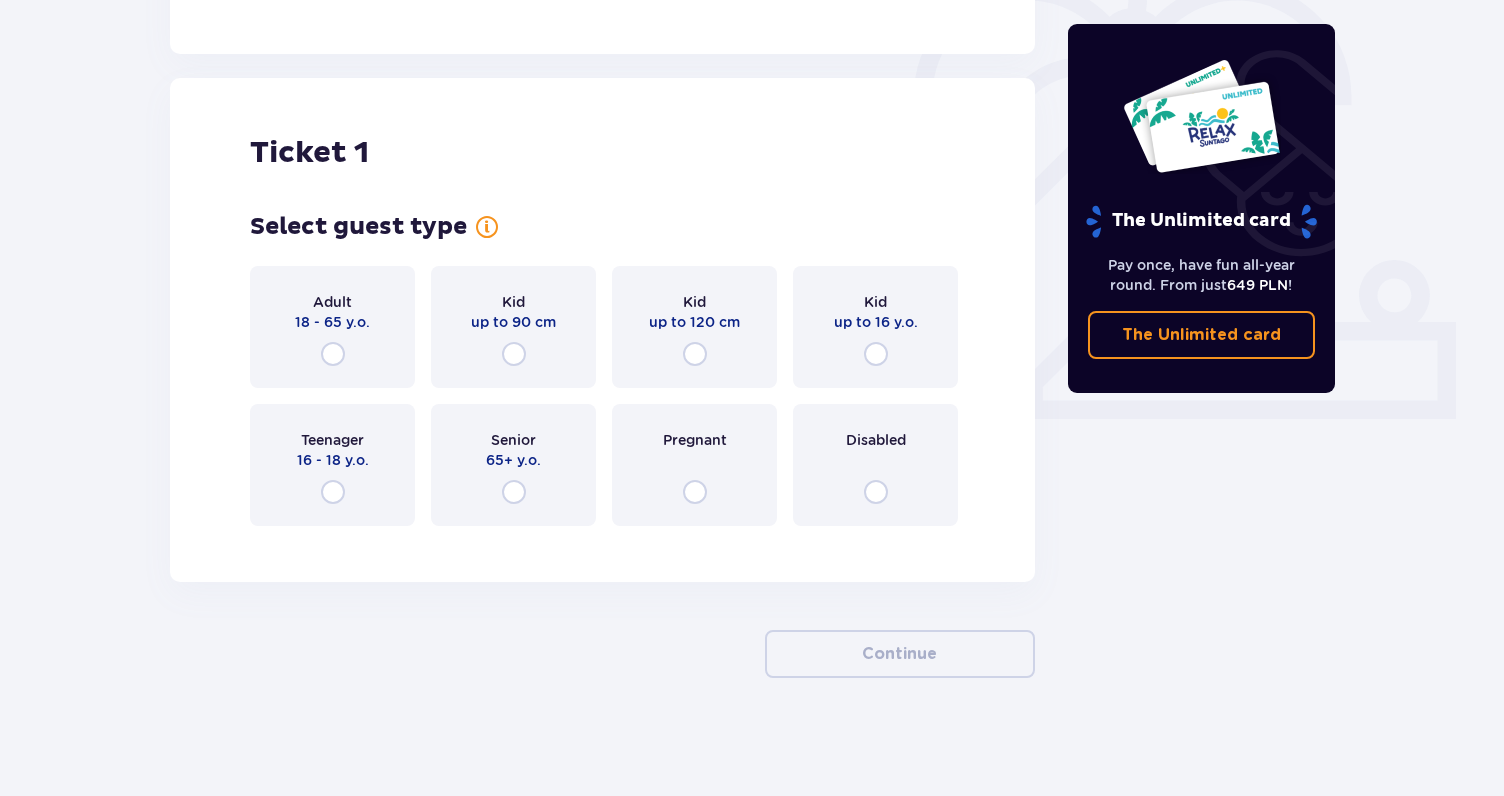 scroll, scrollTop: 616, scrollLeft: 0, axis: vertical 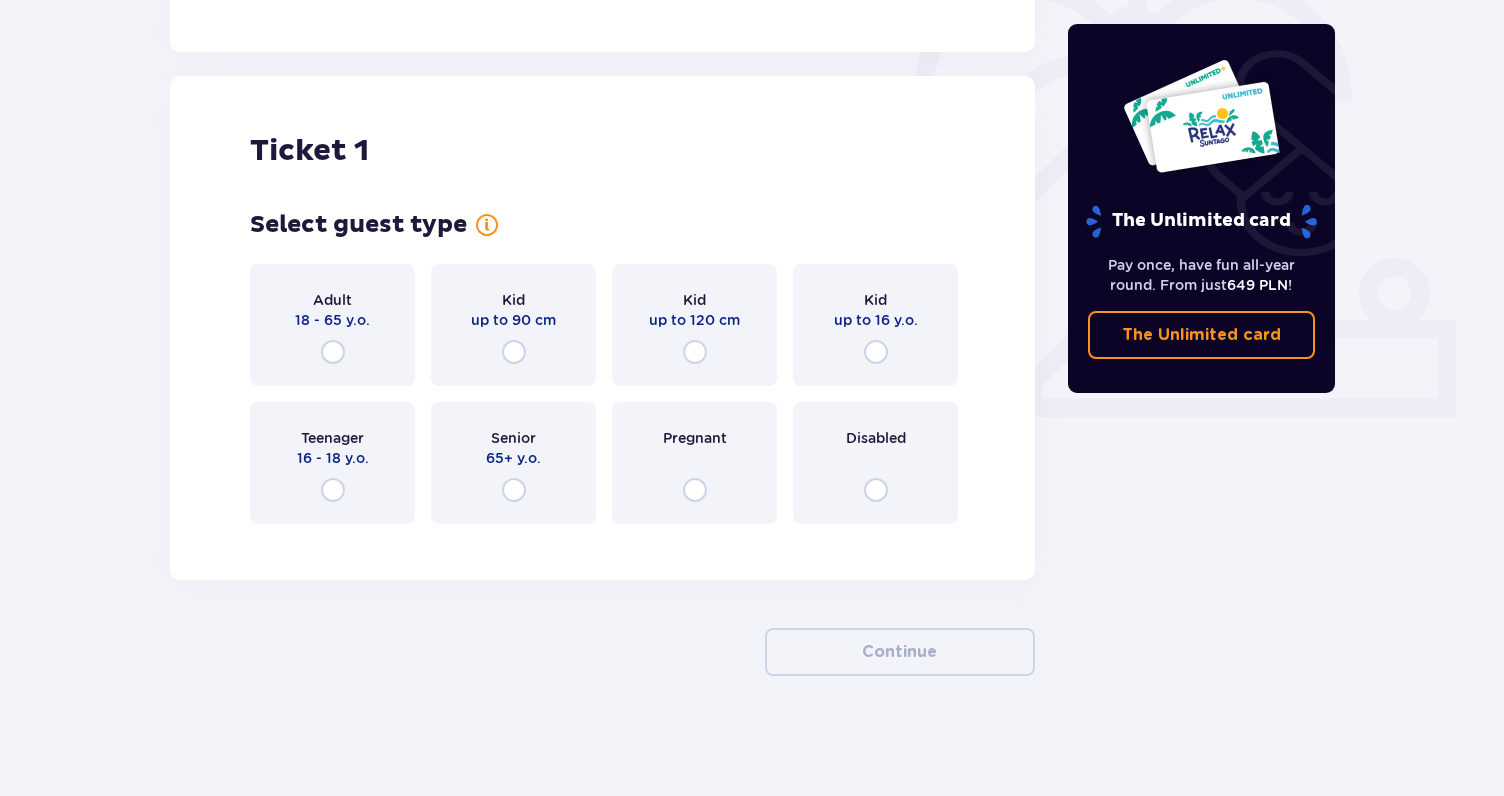 click at bounding box center [333, 352] 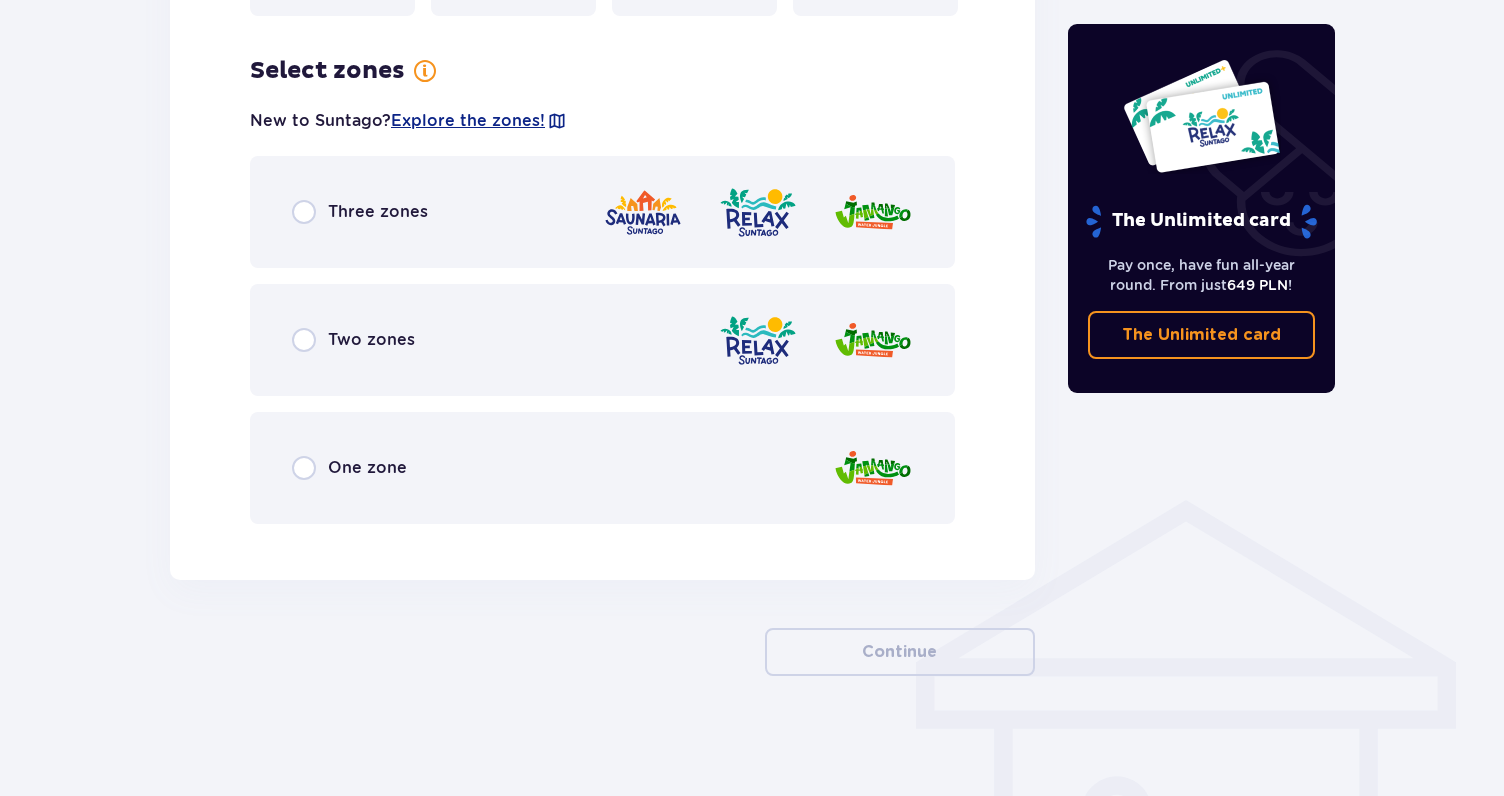 scroll, scrollTop: 1124, scrollLeft: 0, axis: vertical 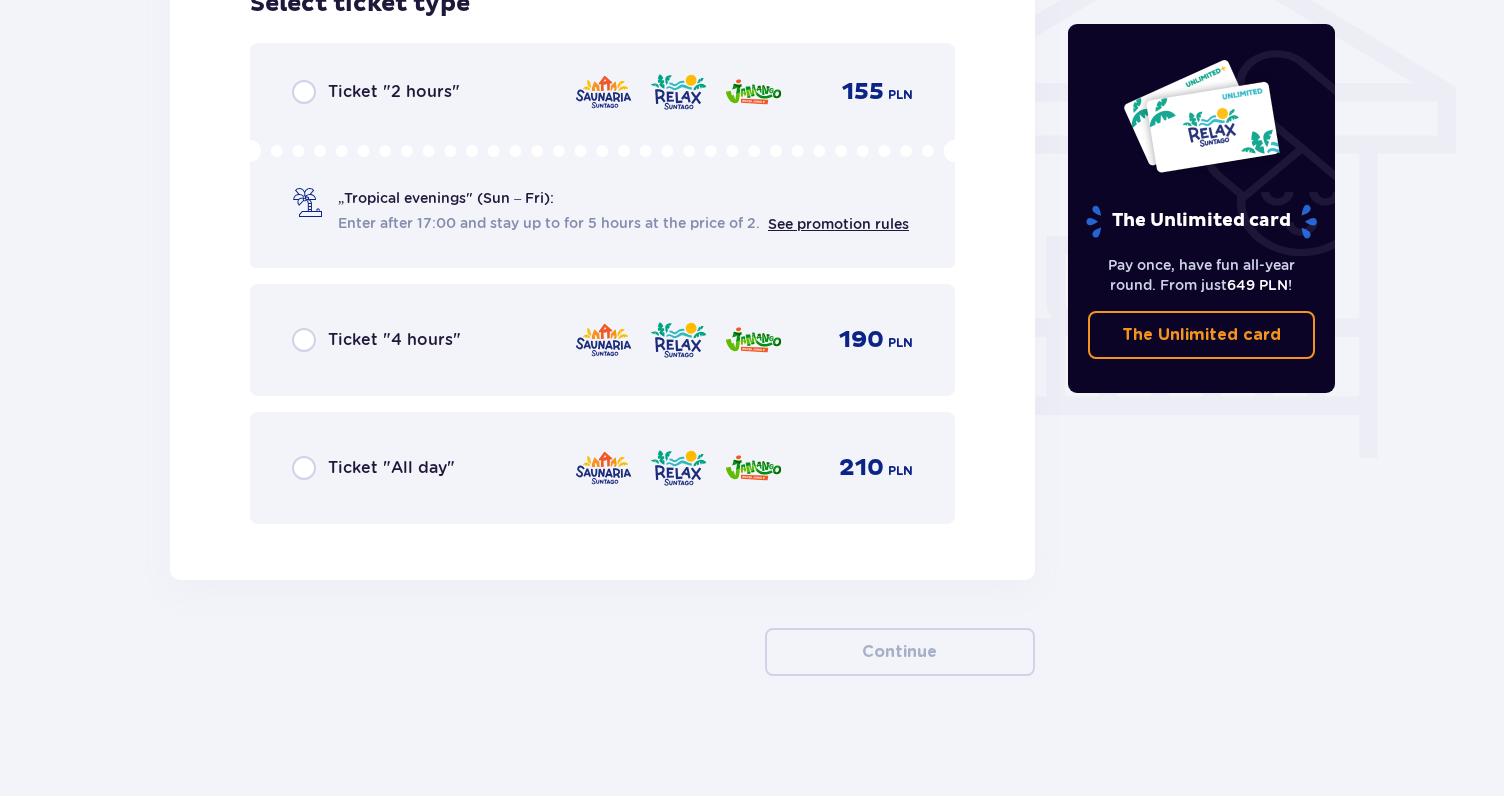 click on "Ticket "4 hours"   190 PLN" at bounding box center [602, 340] 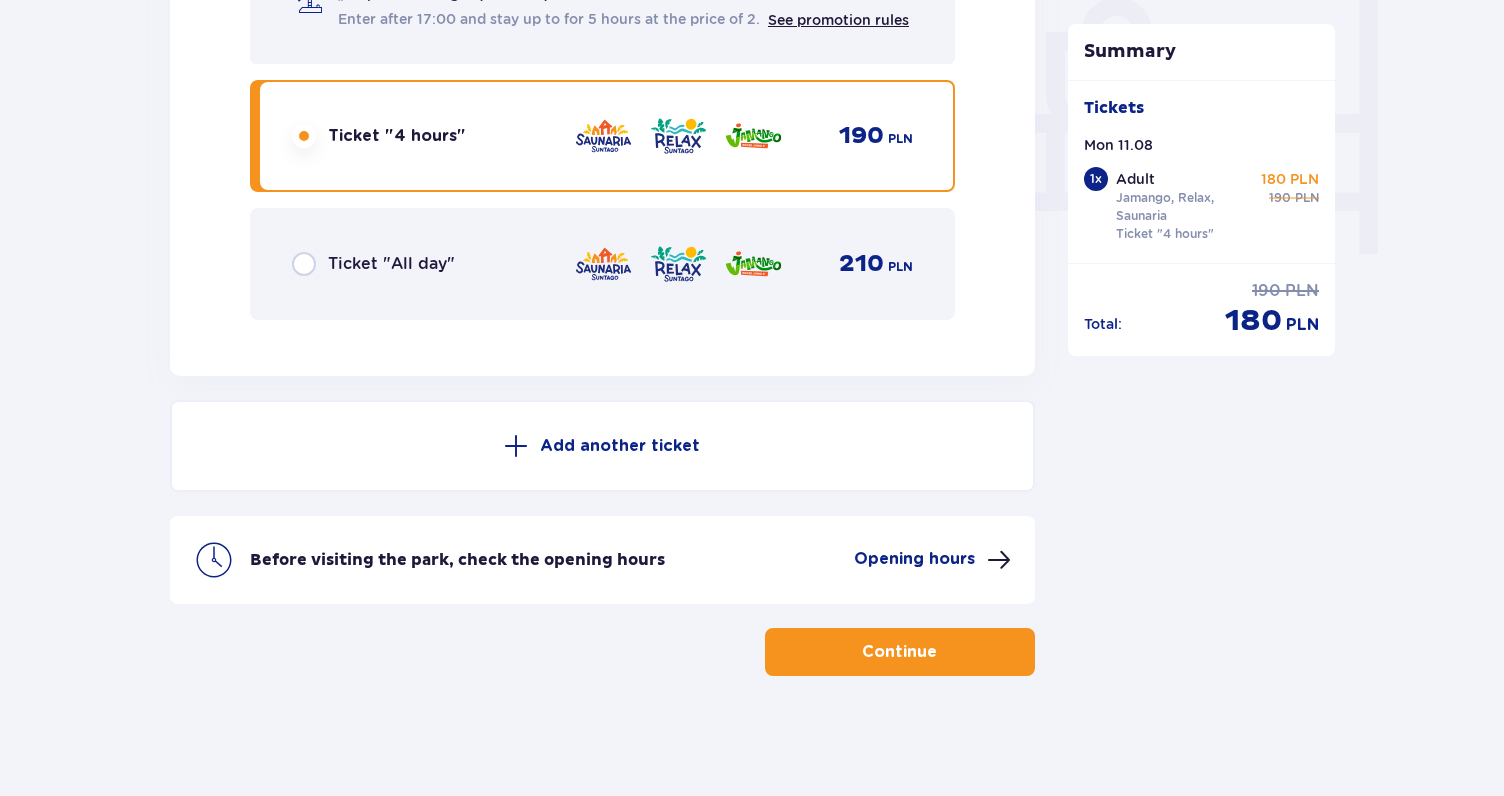 scroll, scrollTop: 1903, scrollLeft: 0, axis: vertical 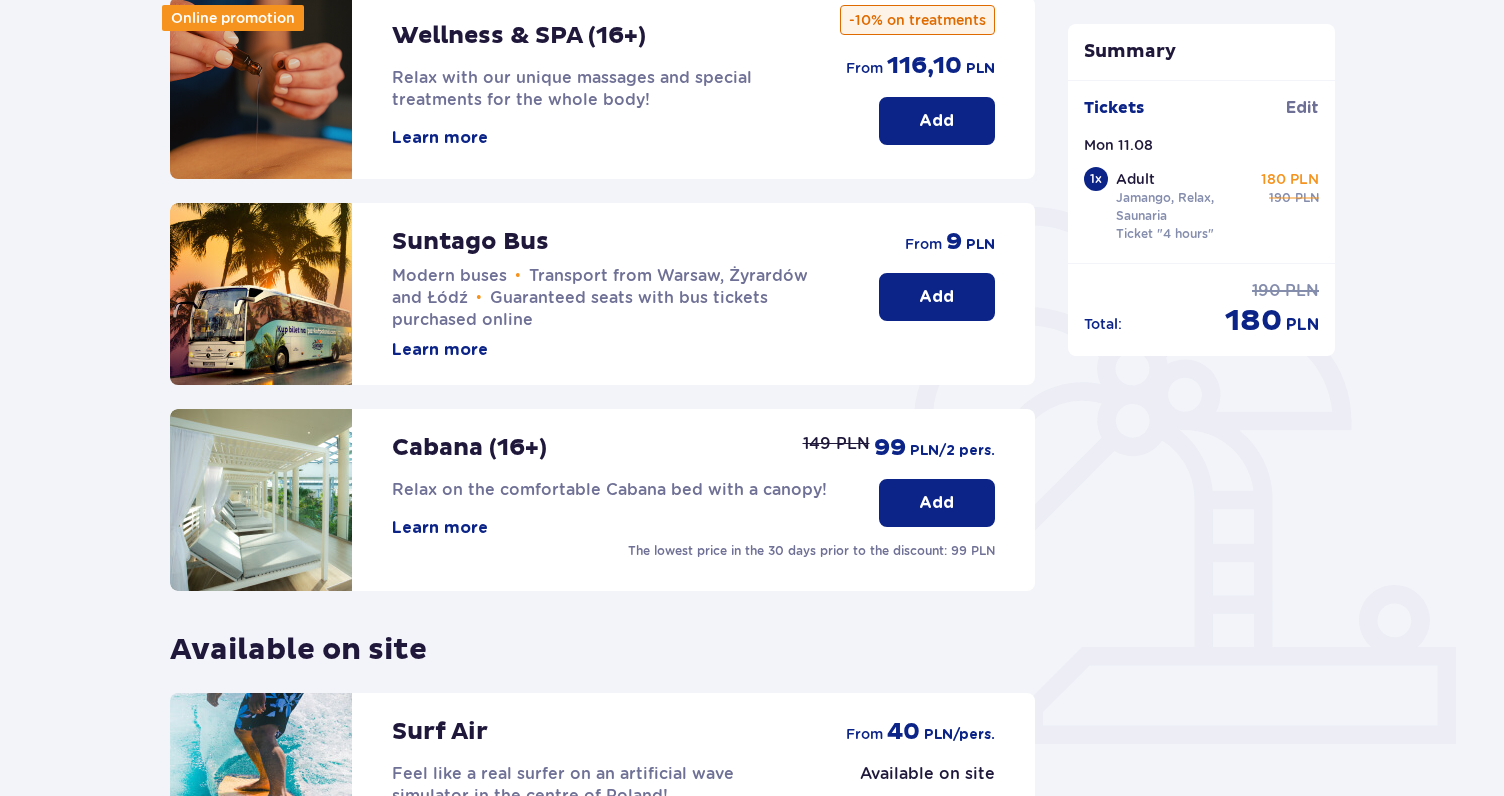 click on "Add" at bounding box center (937, 297) 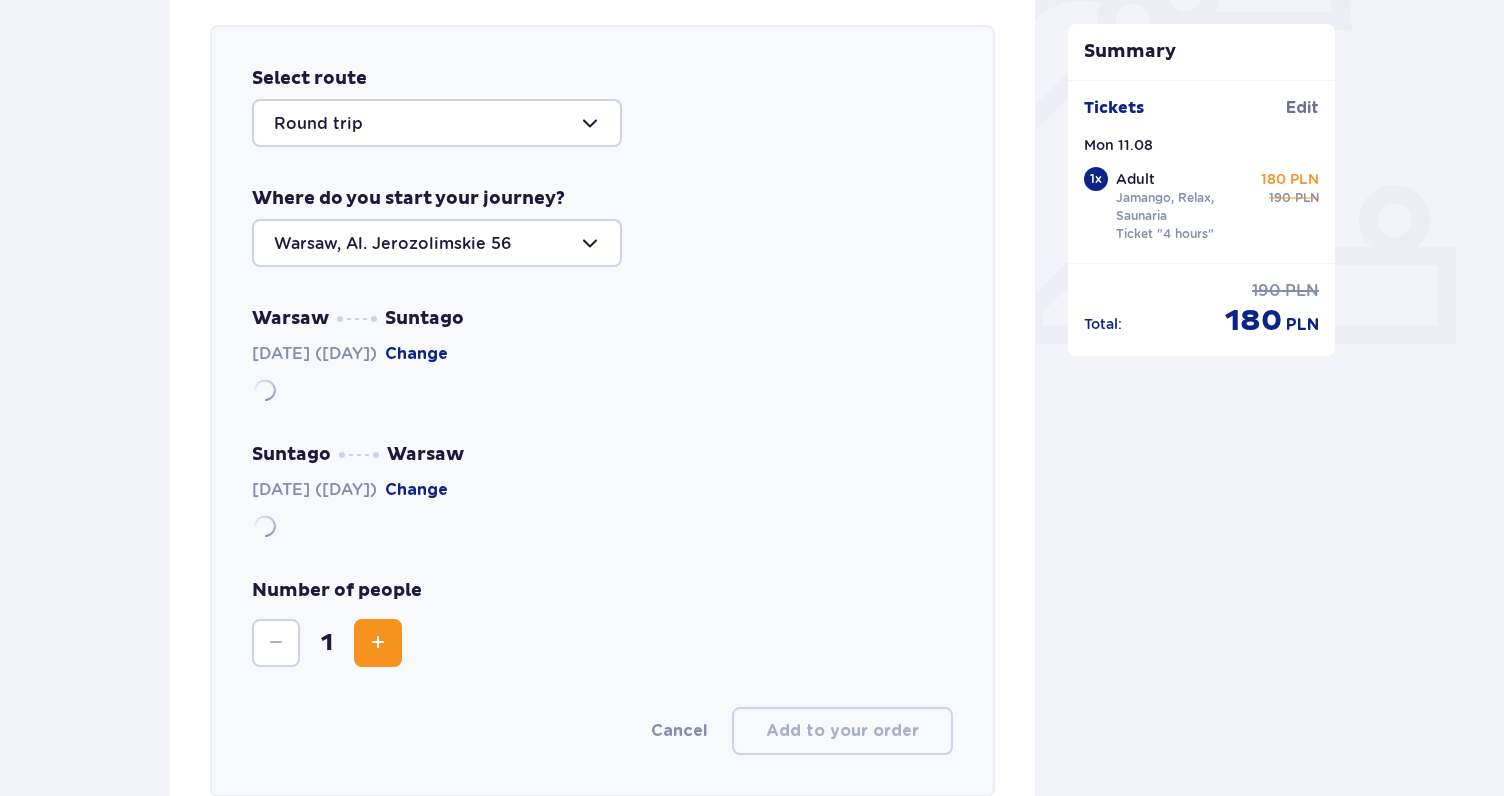 scroll, scrollTop: 690, scrollLeft: 0, axis: vertical 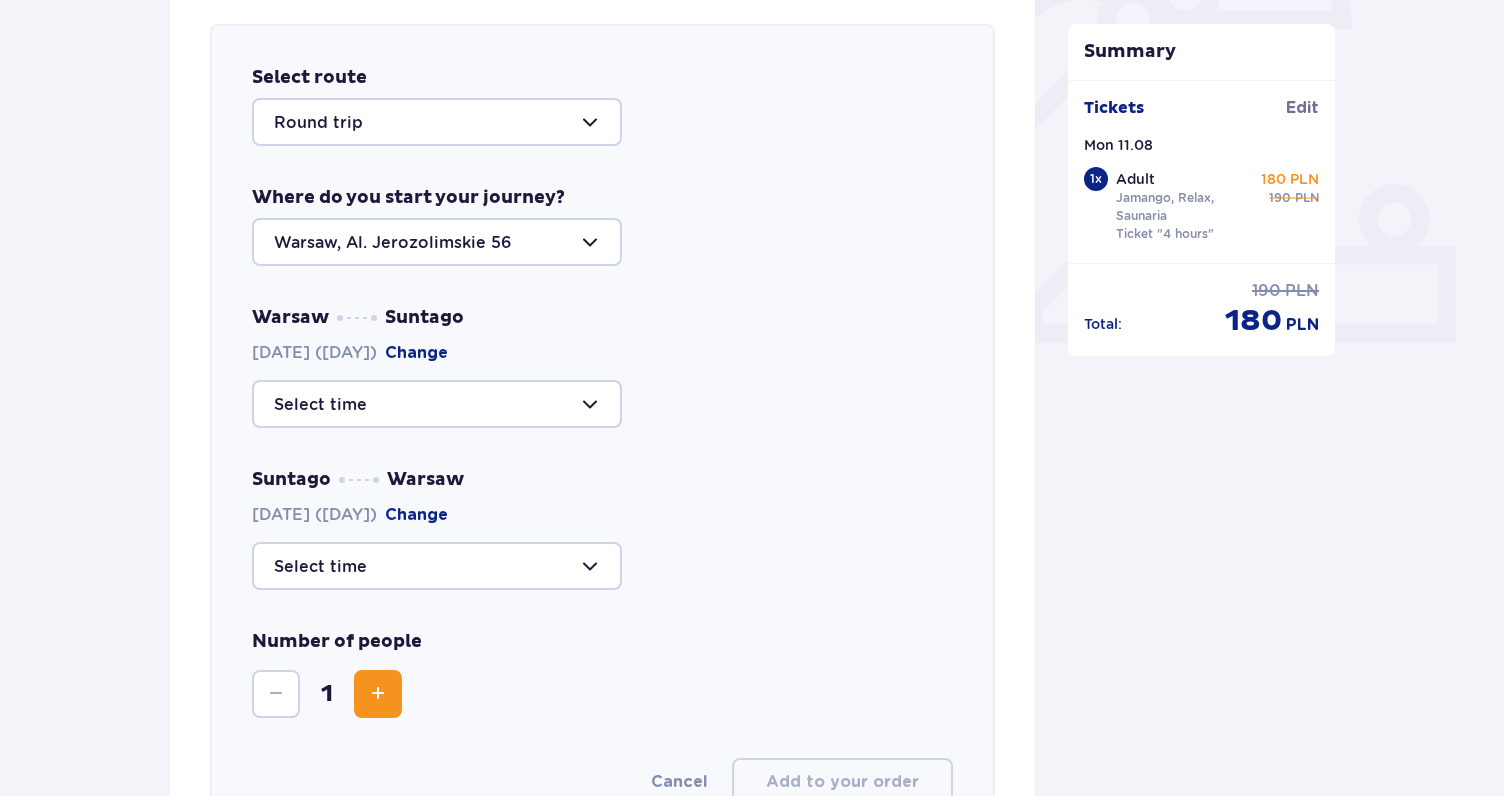 click at bounding box center (437, 122) 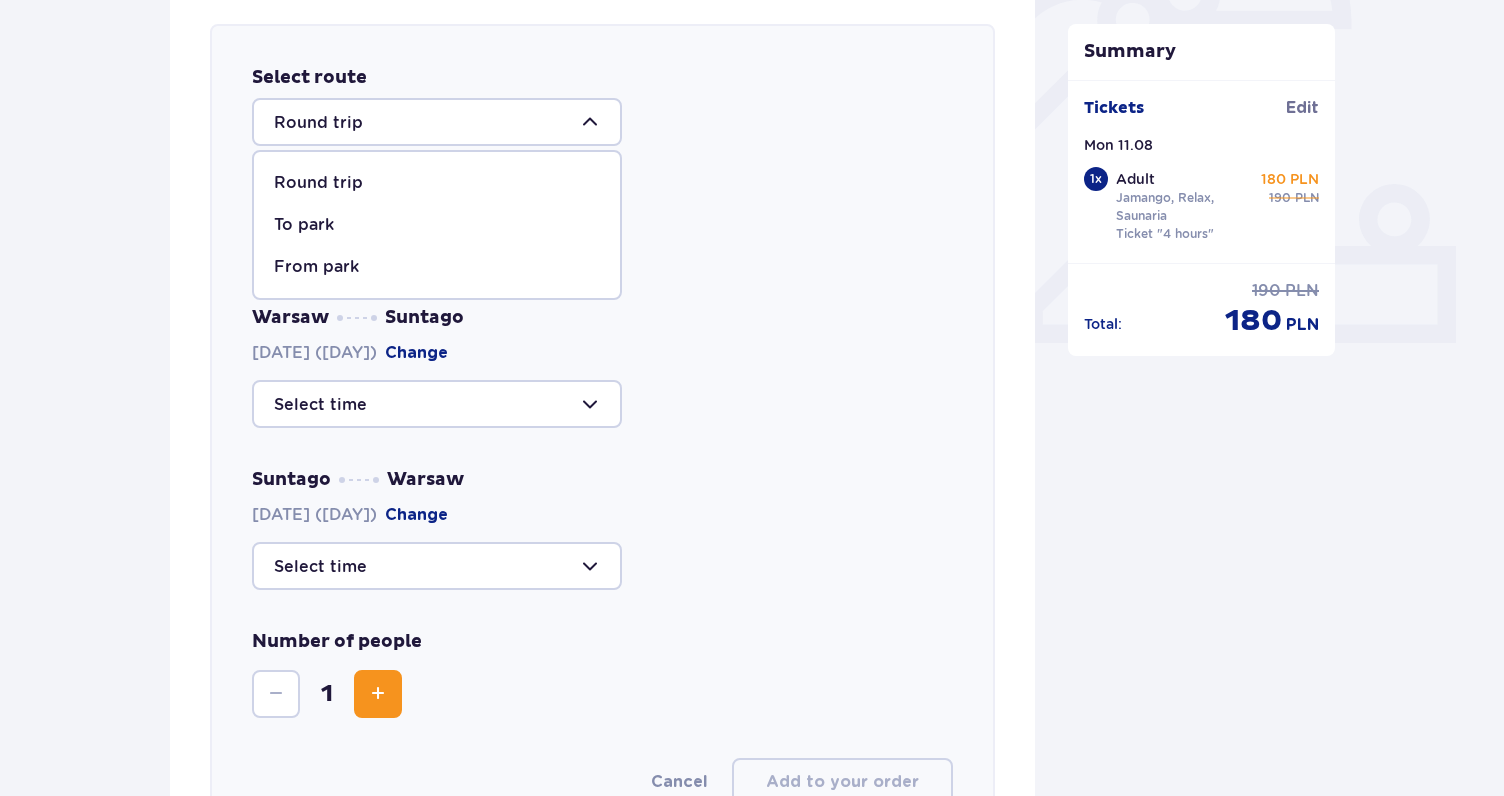 click on "Round trip" at bounding box center (437, 183) 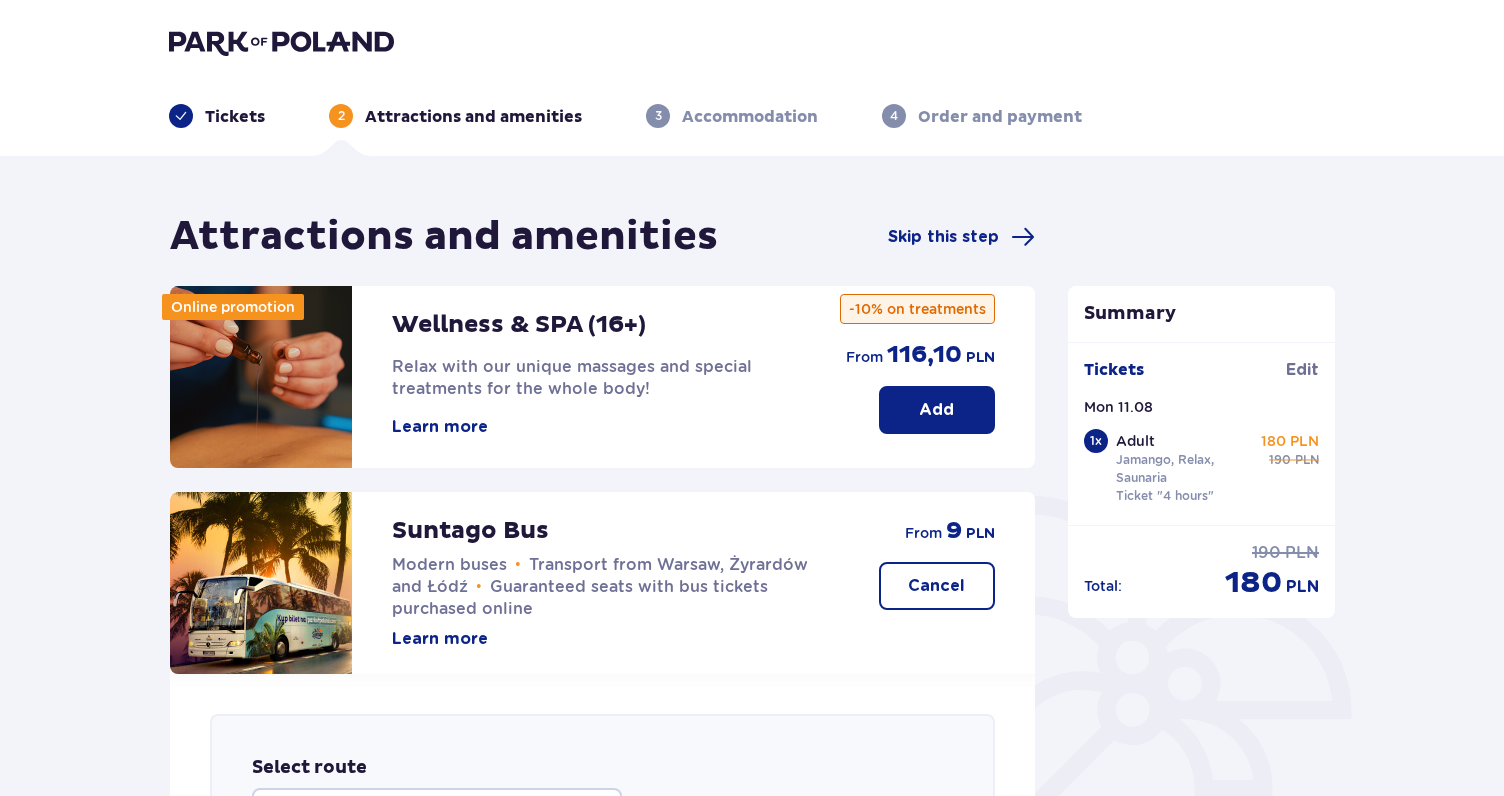scroll, scrollTop: 0, scrollLeft: 0, axis: both 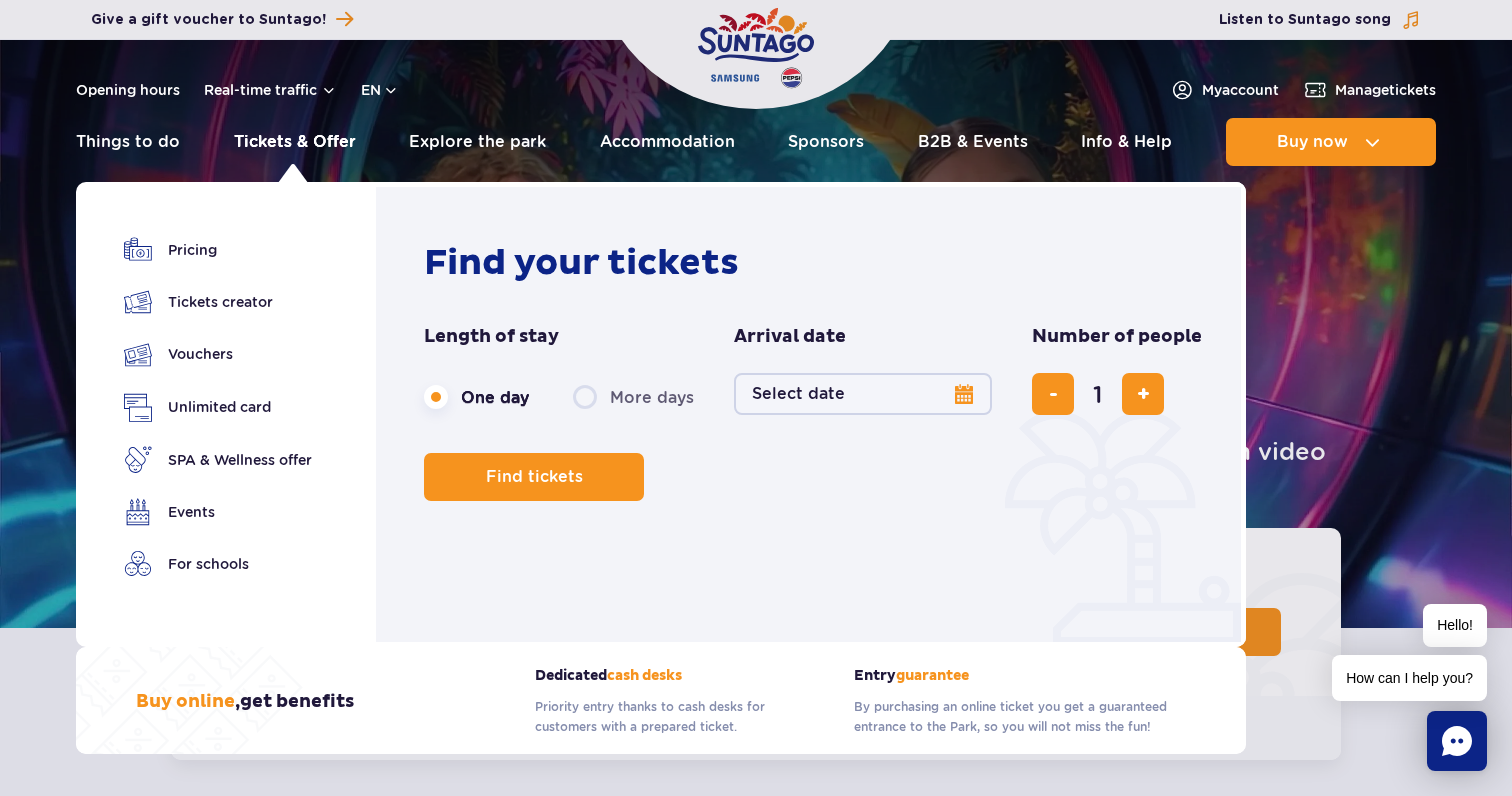 click on "Tickets & Offer" at bounding box center (295, 142) 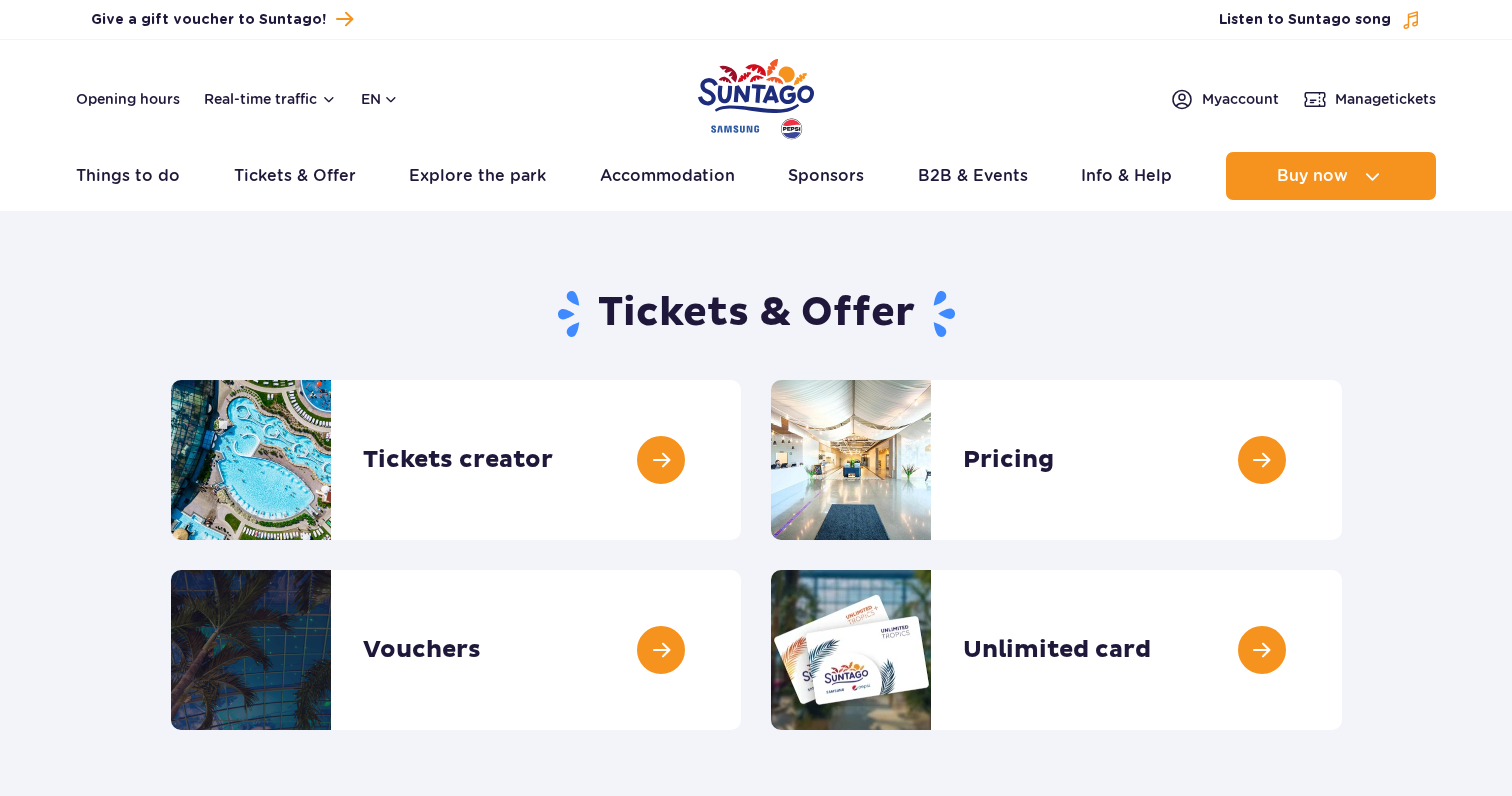 scroll, scrollTop: 0, scrollLeft: 0, axis: both 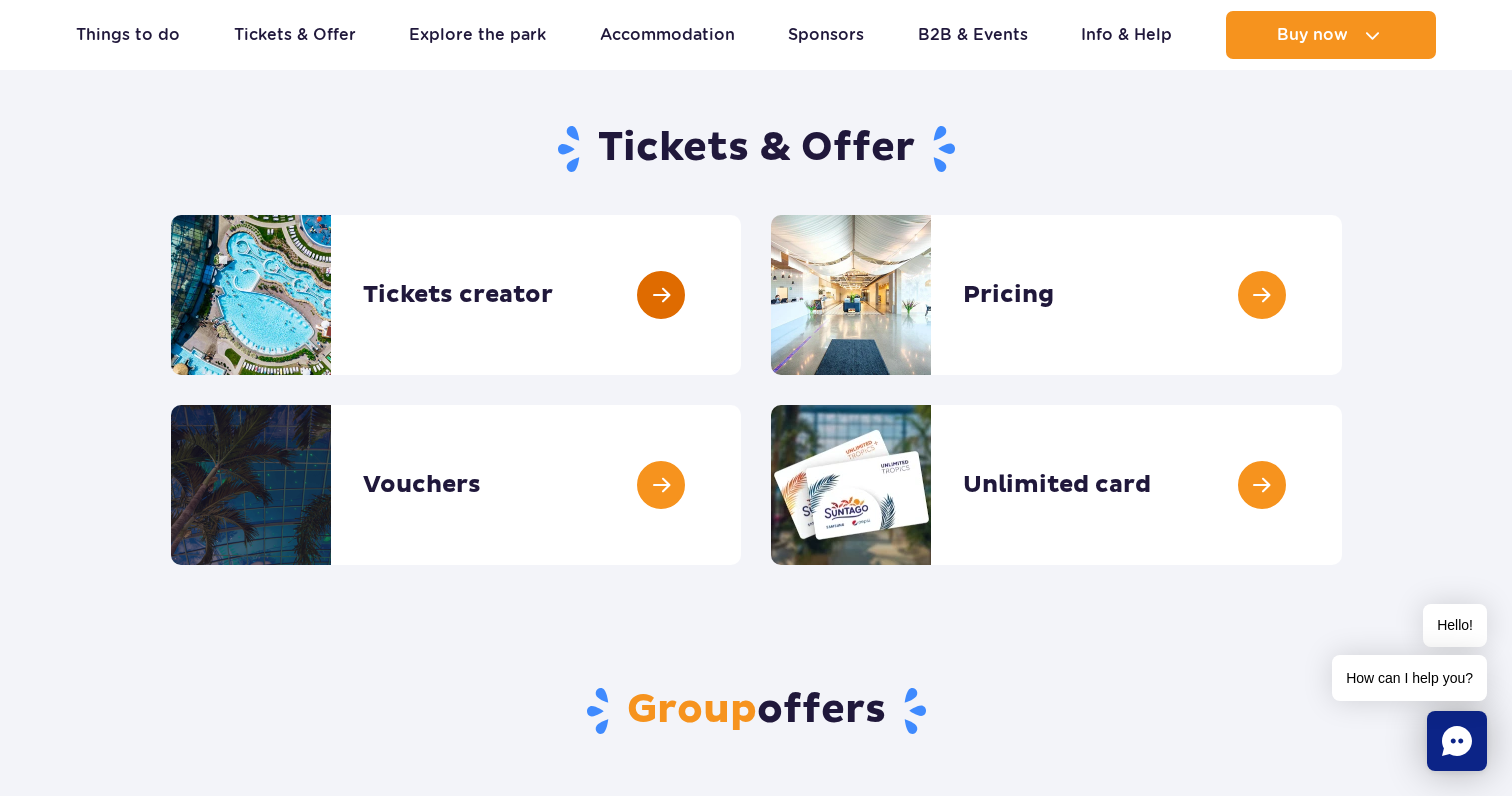 click at bounding box center [741, 295] 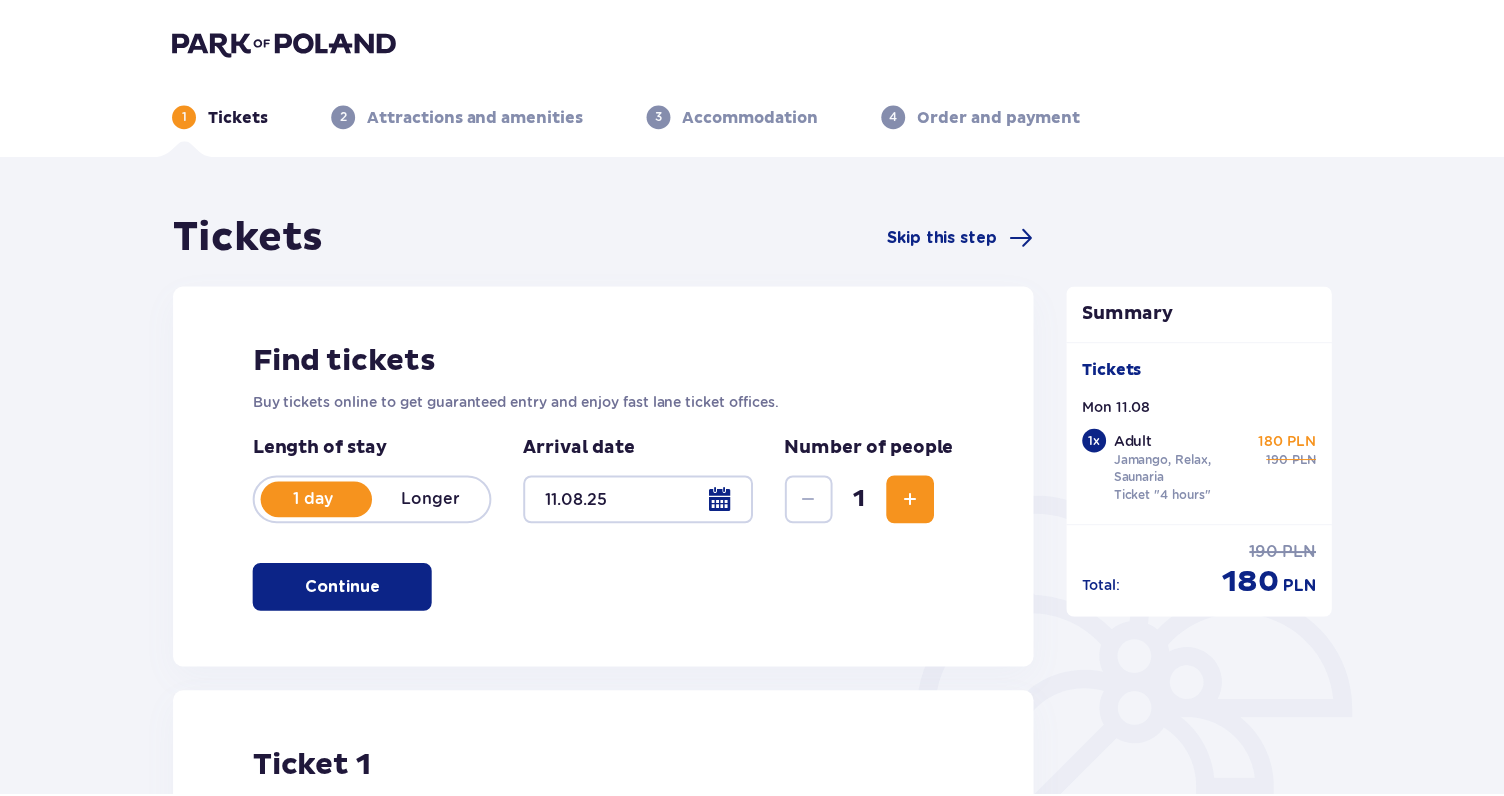 scroll, scrollTop: 0, scrollLeft: 0, axis: both 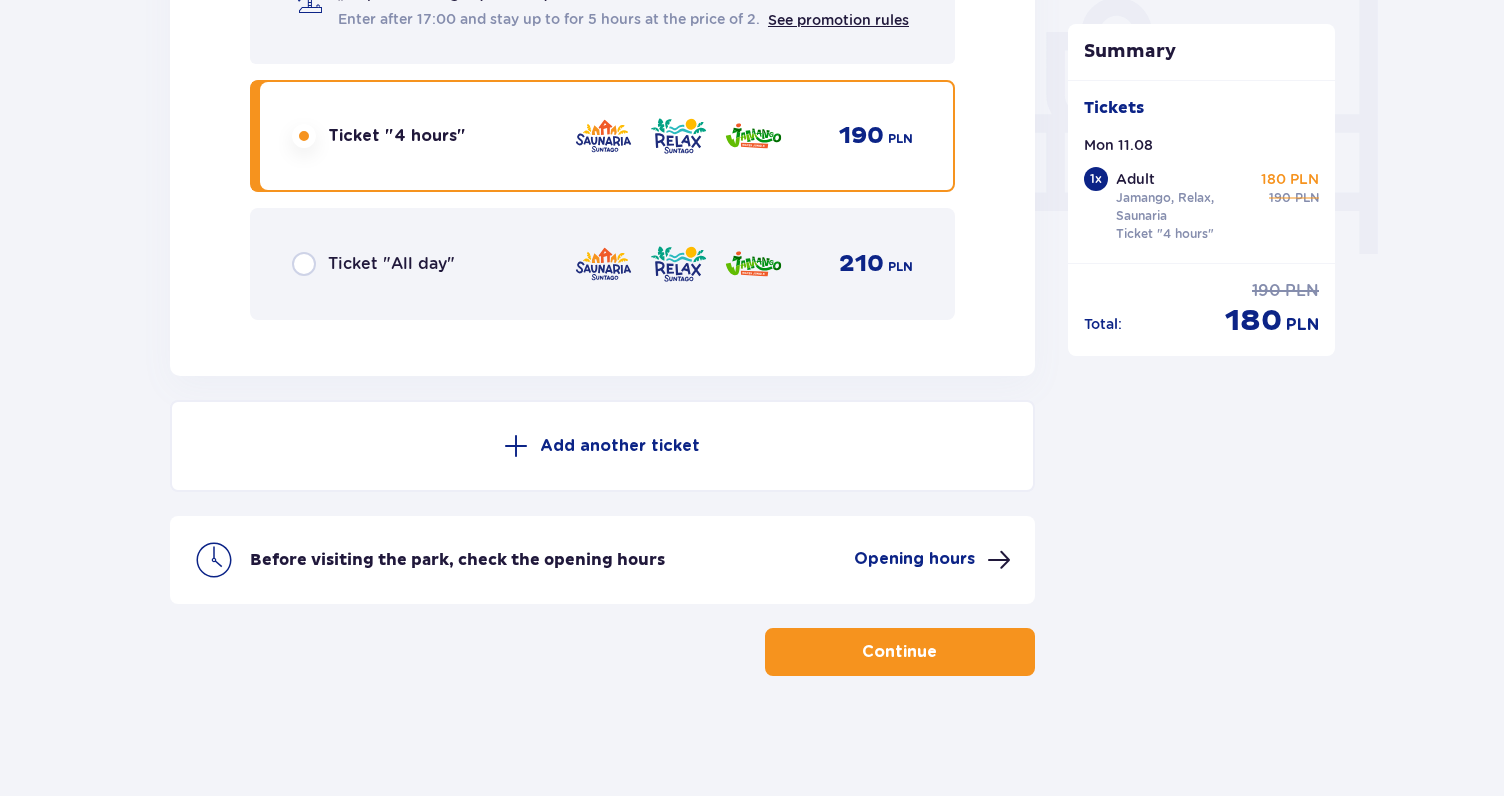 click on "Continue" at bounding box center (900, 652) 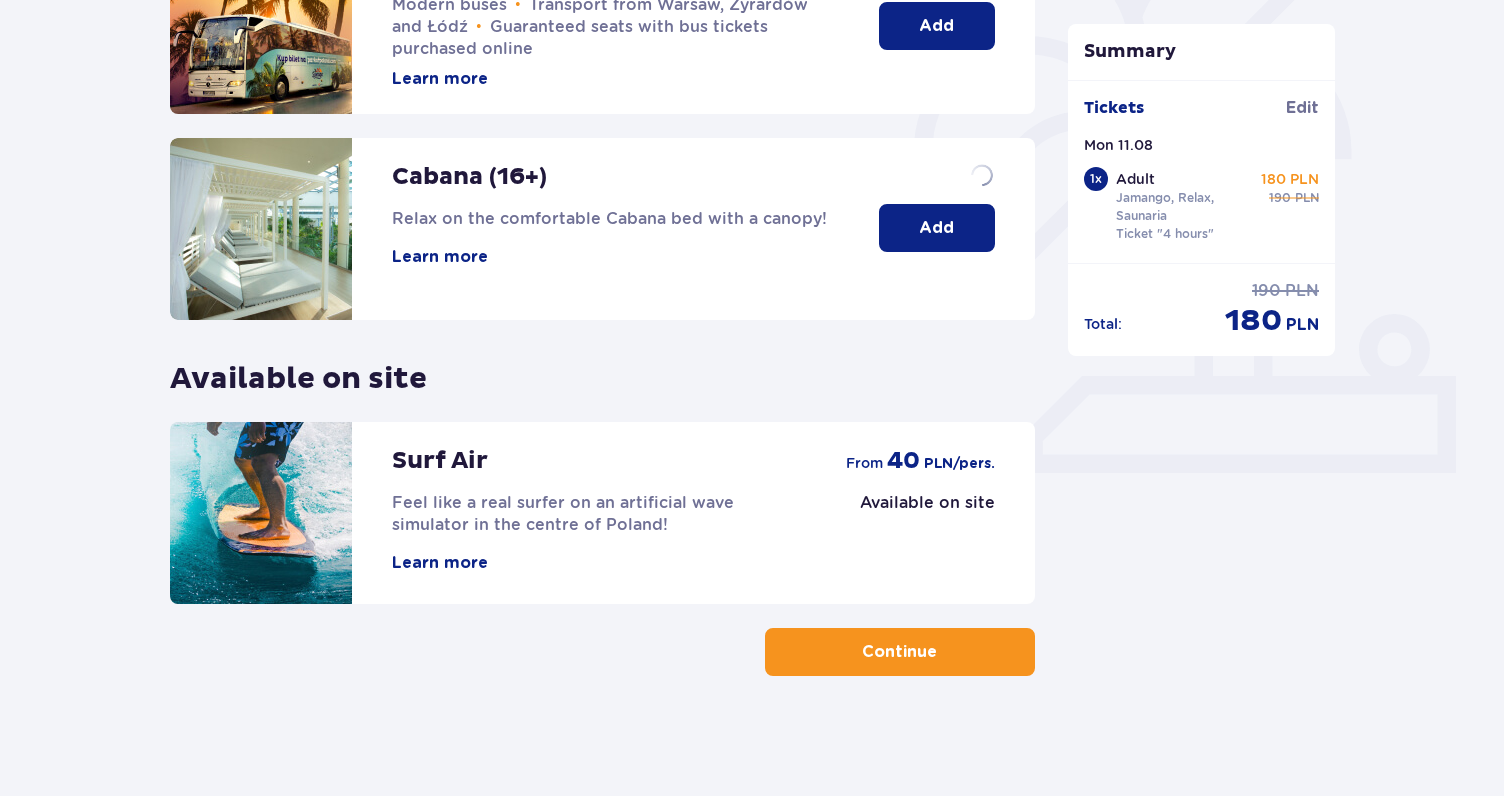 scroll, scrollTop: 0, scrollLeft: 0, axis: both 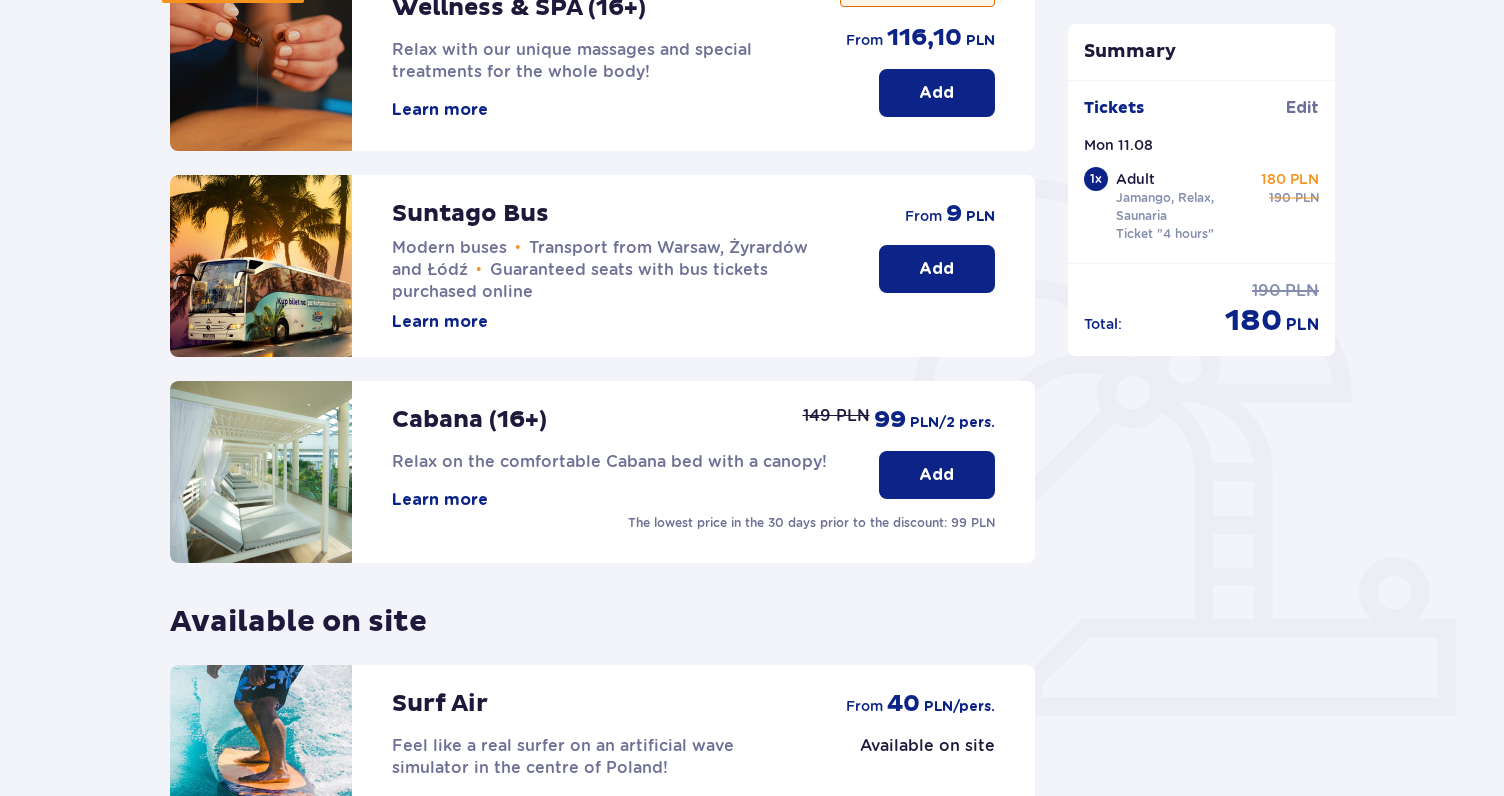 click on "Add" at bounding box center [936, 269] 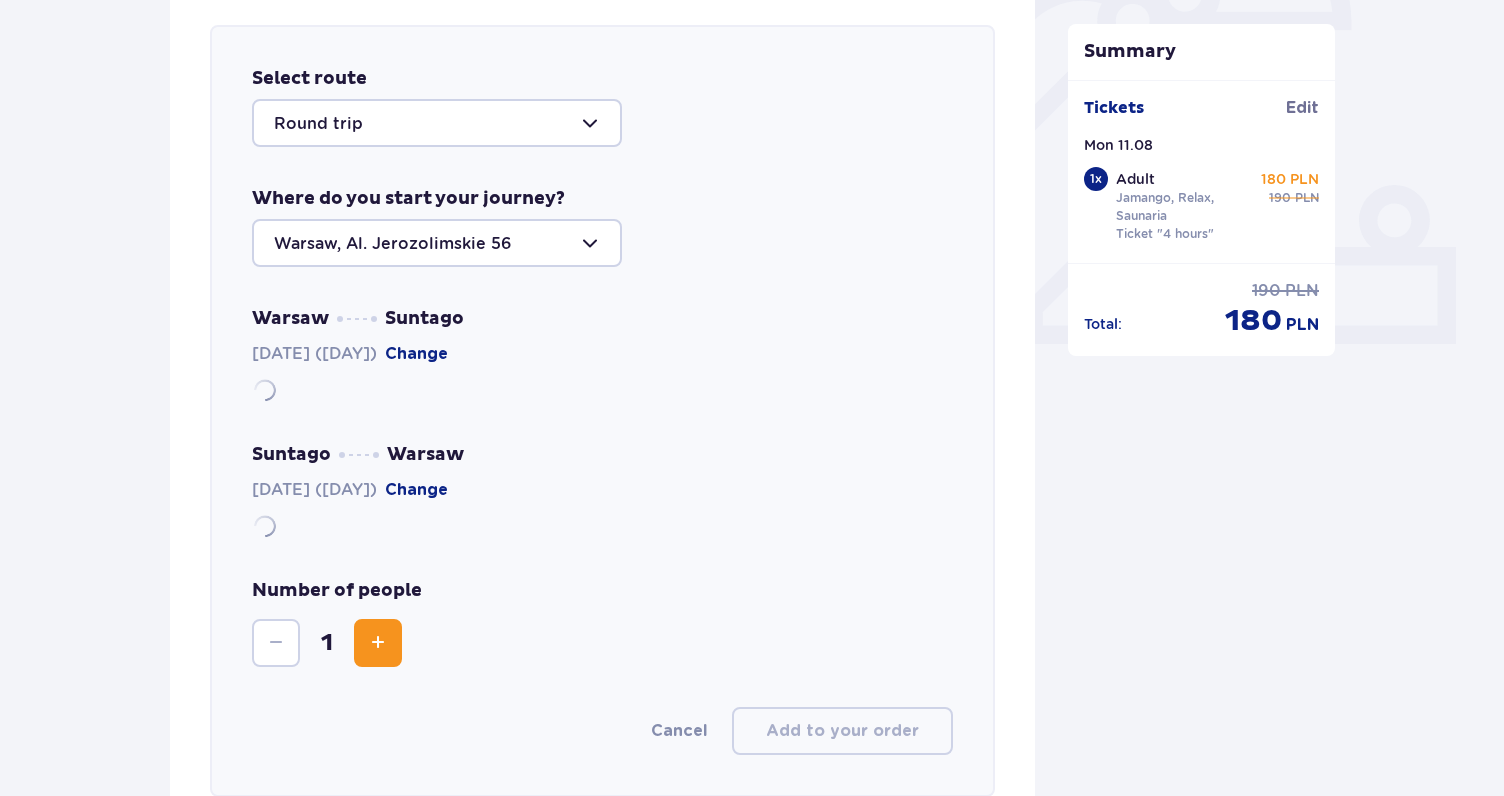 scroll, scrollTop: 690, scrollLeft: 0, axis: vertical 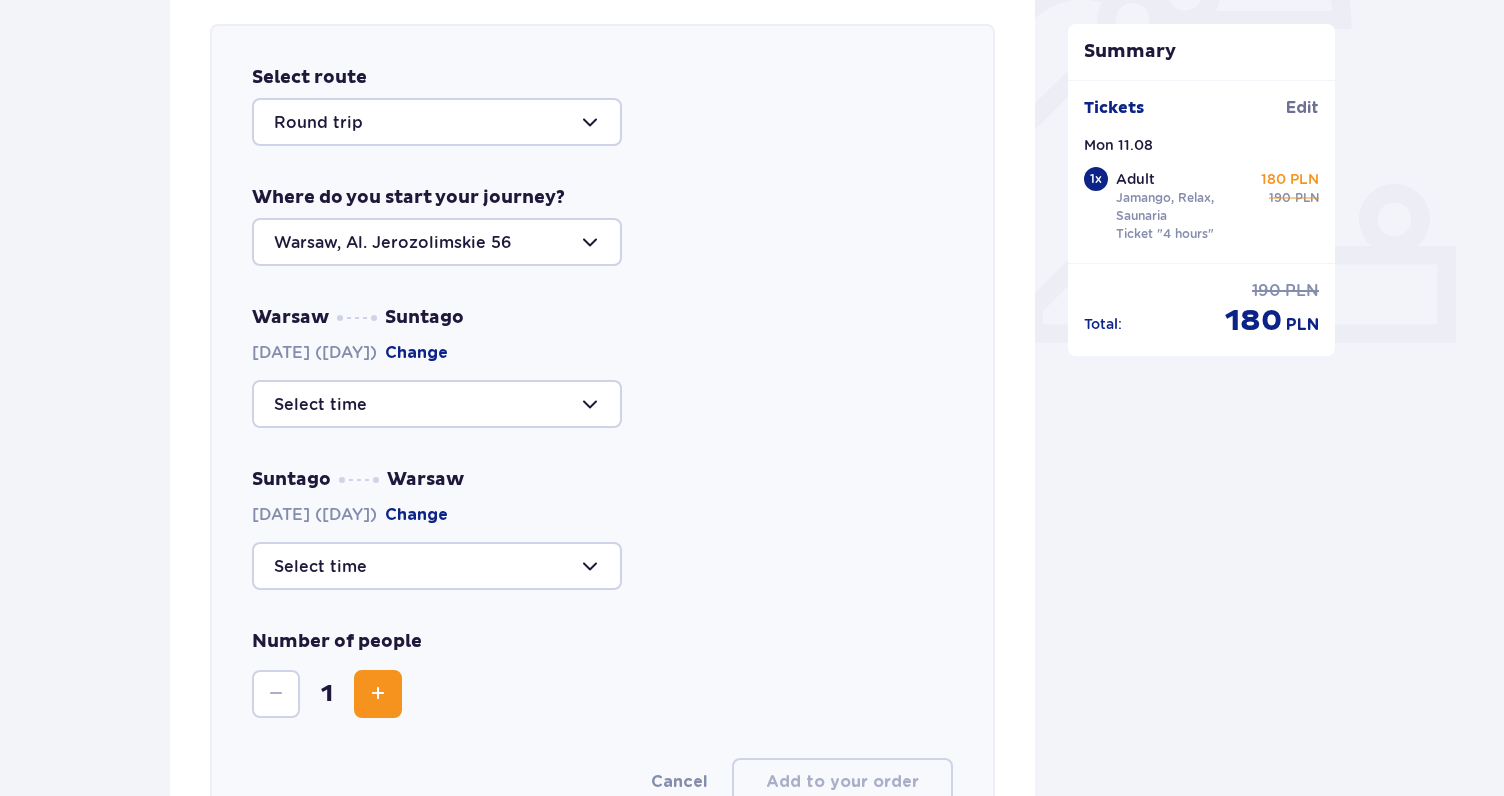 click at bounding box center (437, 242) 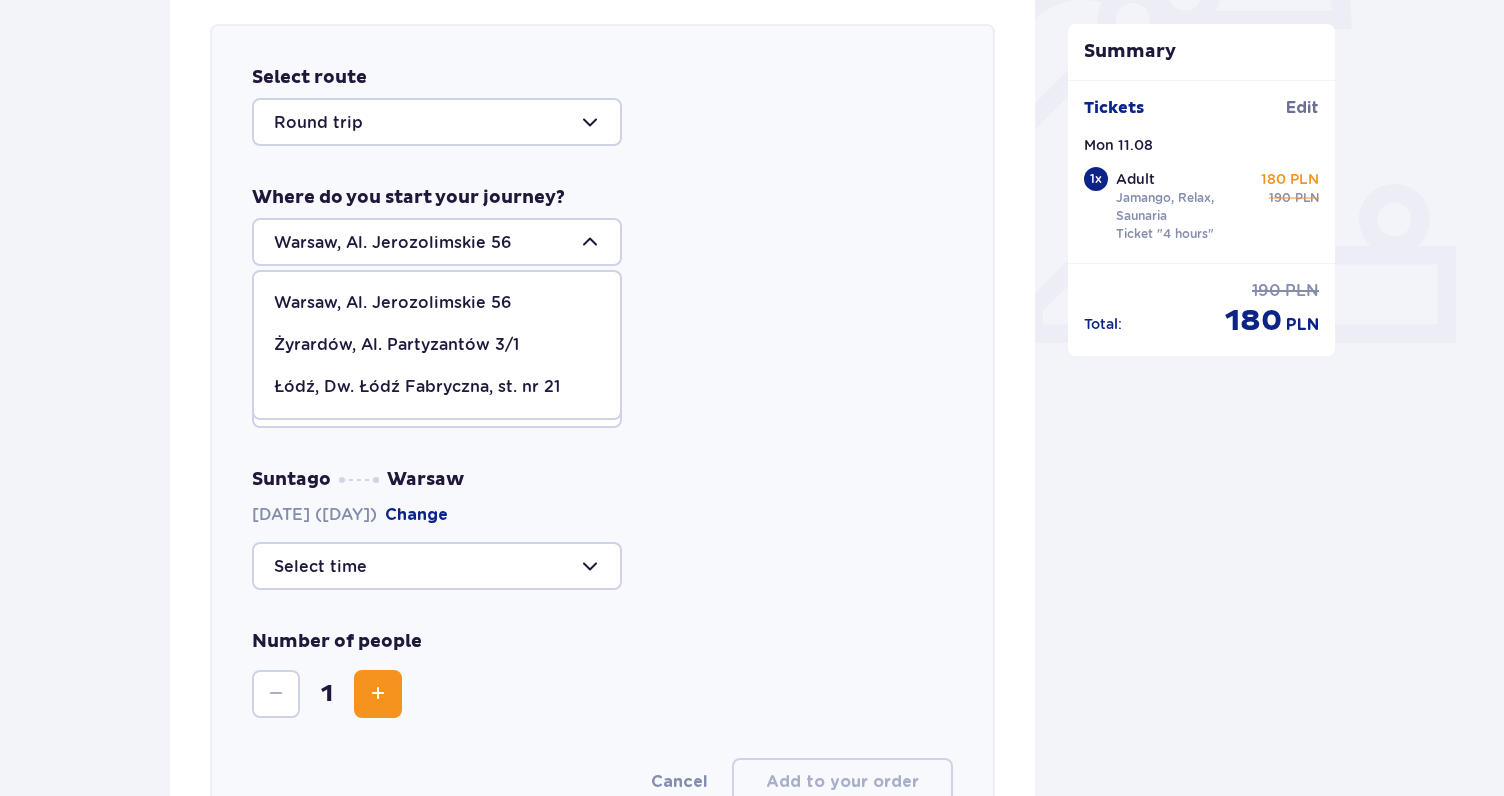 click on "Warsaw, Al. Jerozolimskie 56" at bounding box center (393, 303) 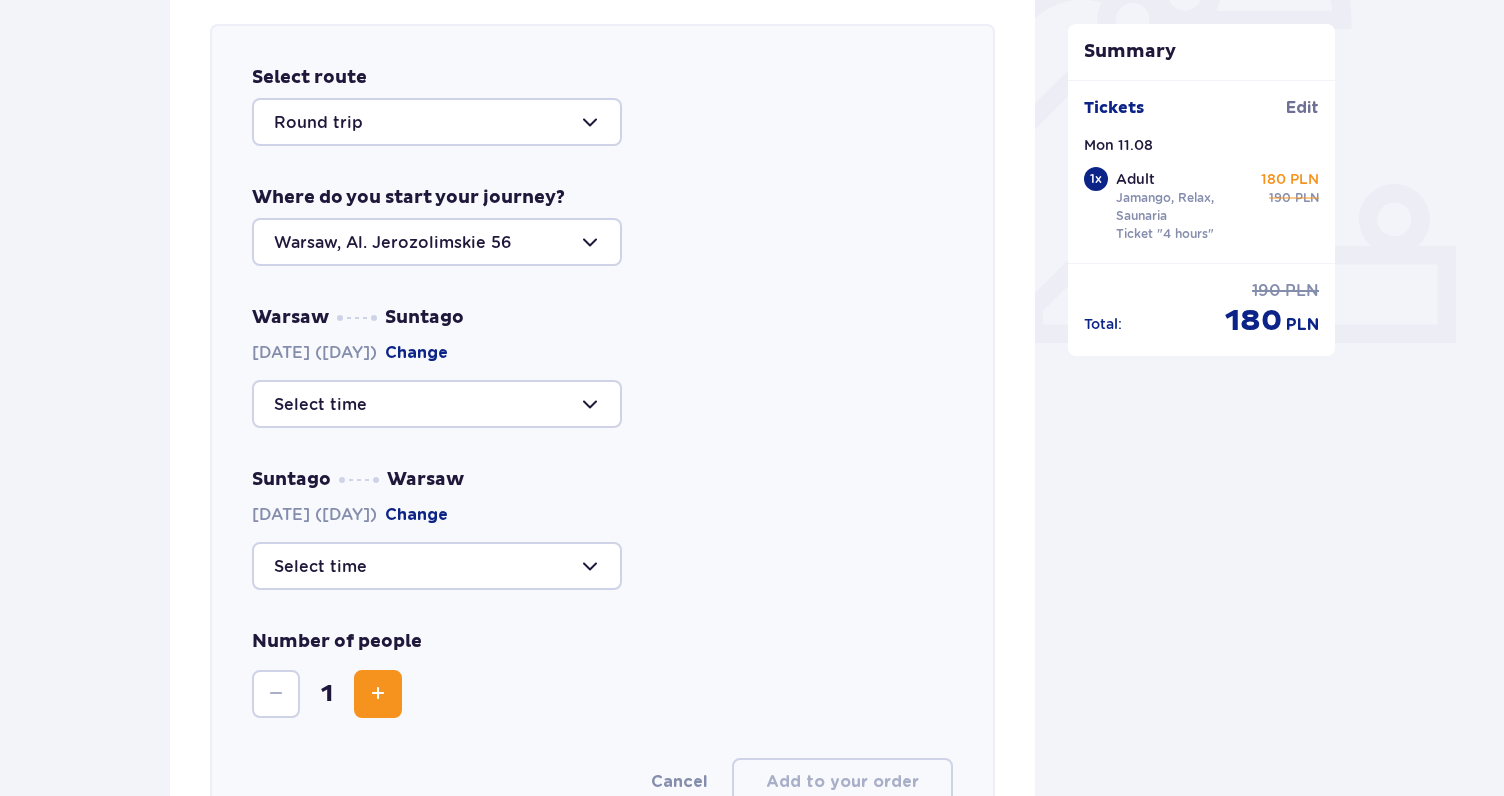 click at bounding box center [437, 404] 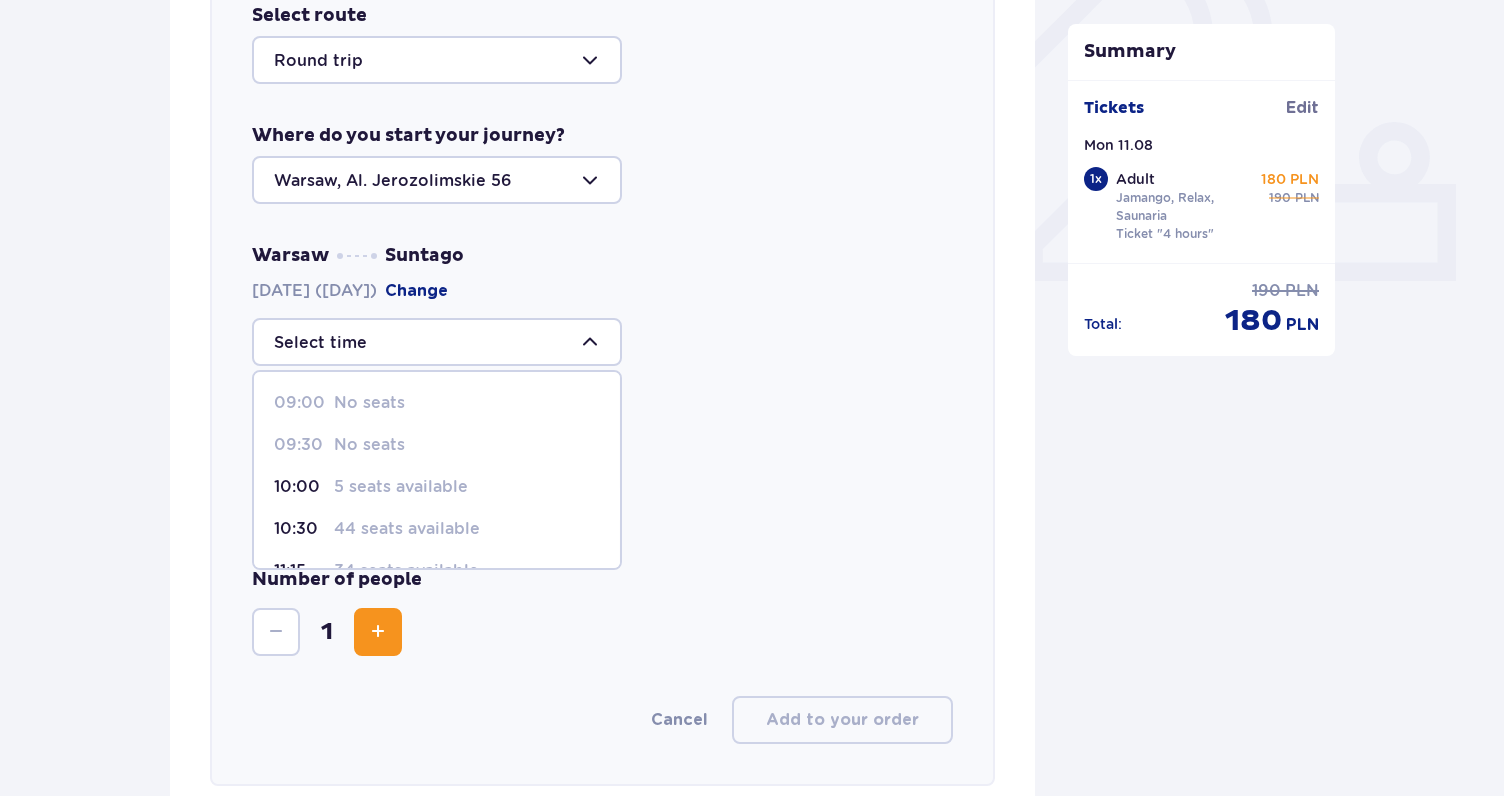 scroll, scrollTop: 756, scrollLeft: 0, axis: vertical 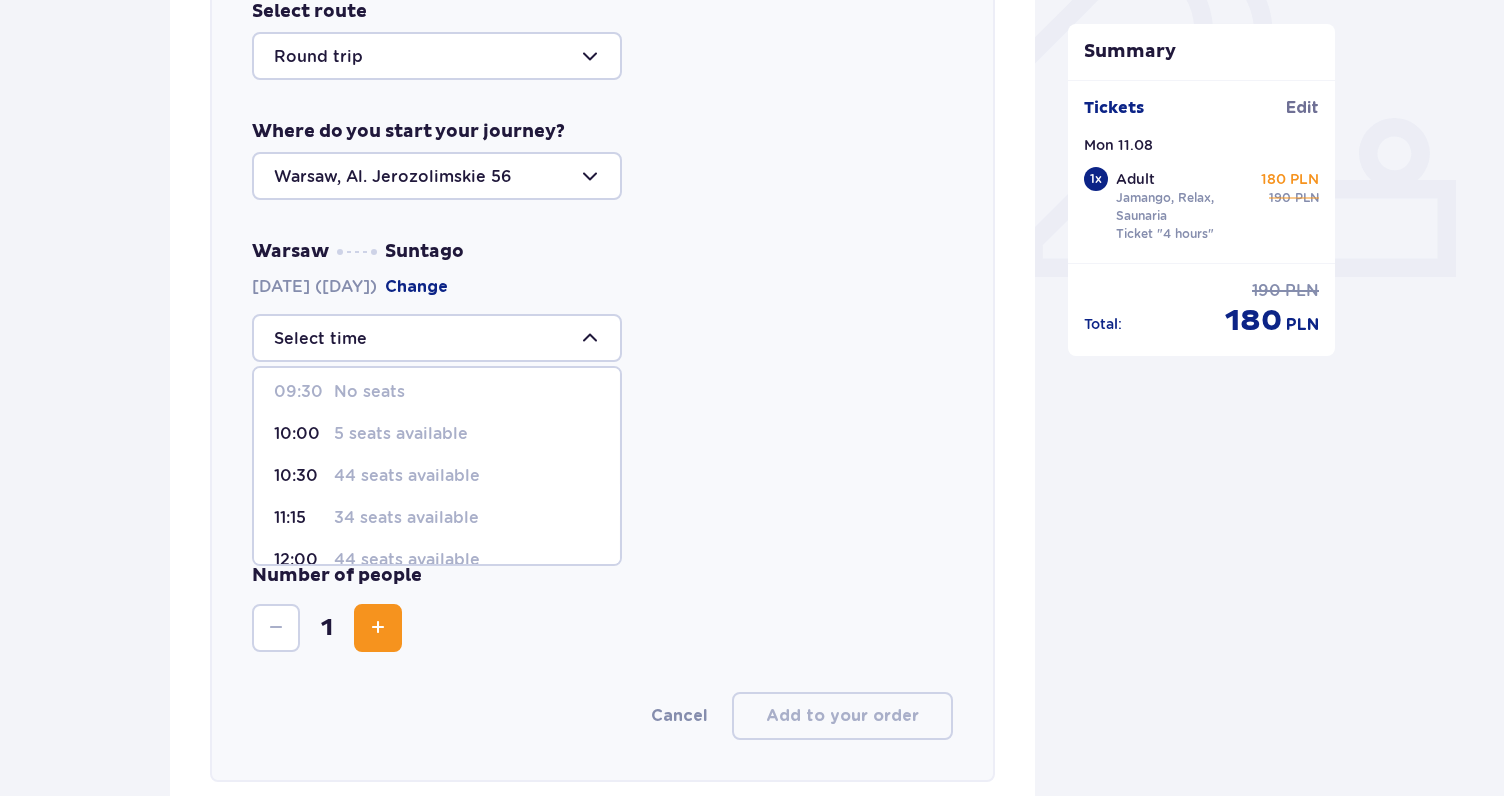 click on "5 seats available" at bounding box center [401, 434] 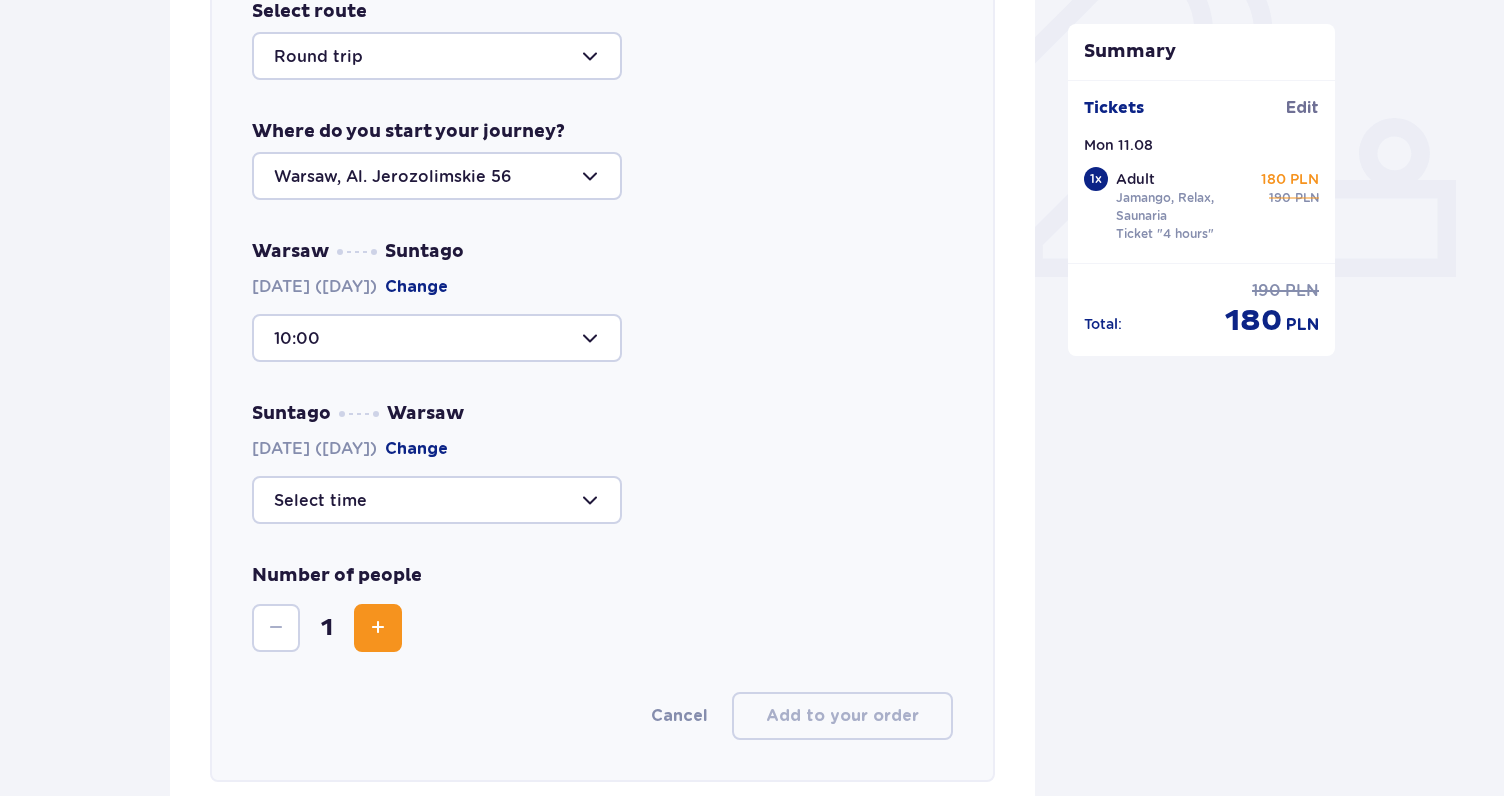 click at bounding box center [437, 500] 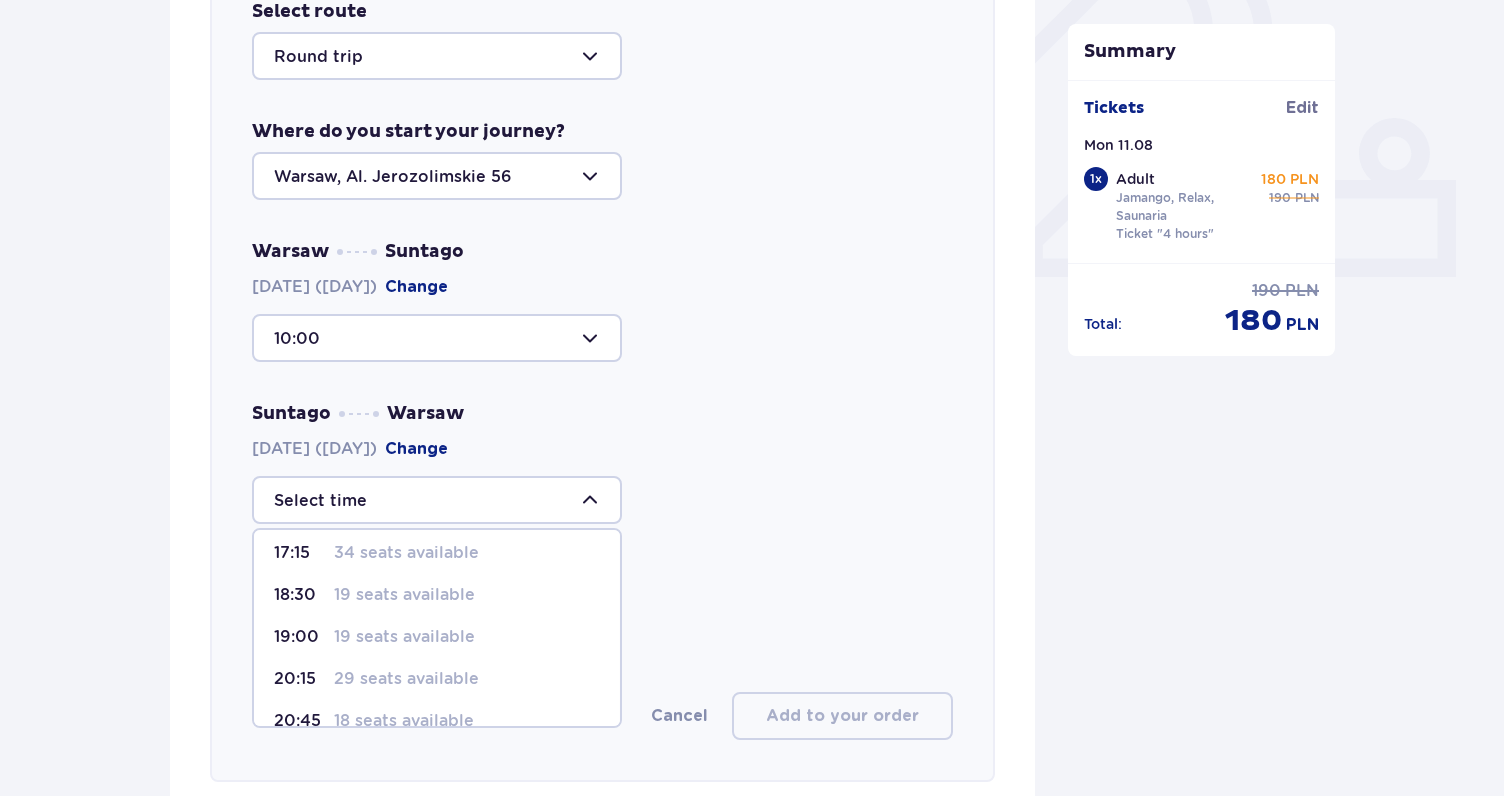scroll, scrollTop: 114, scrollLeft: 0, axis: vertical 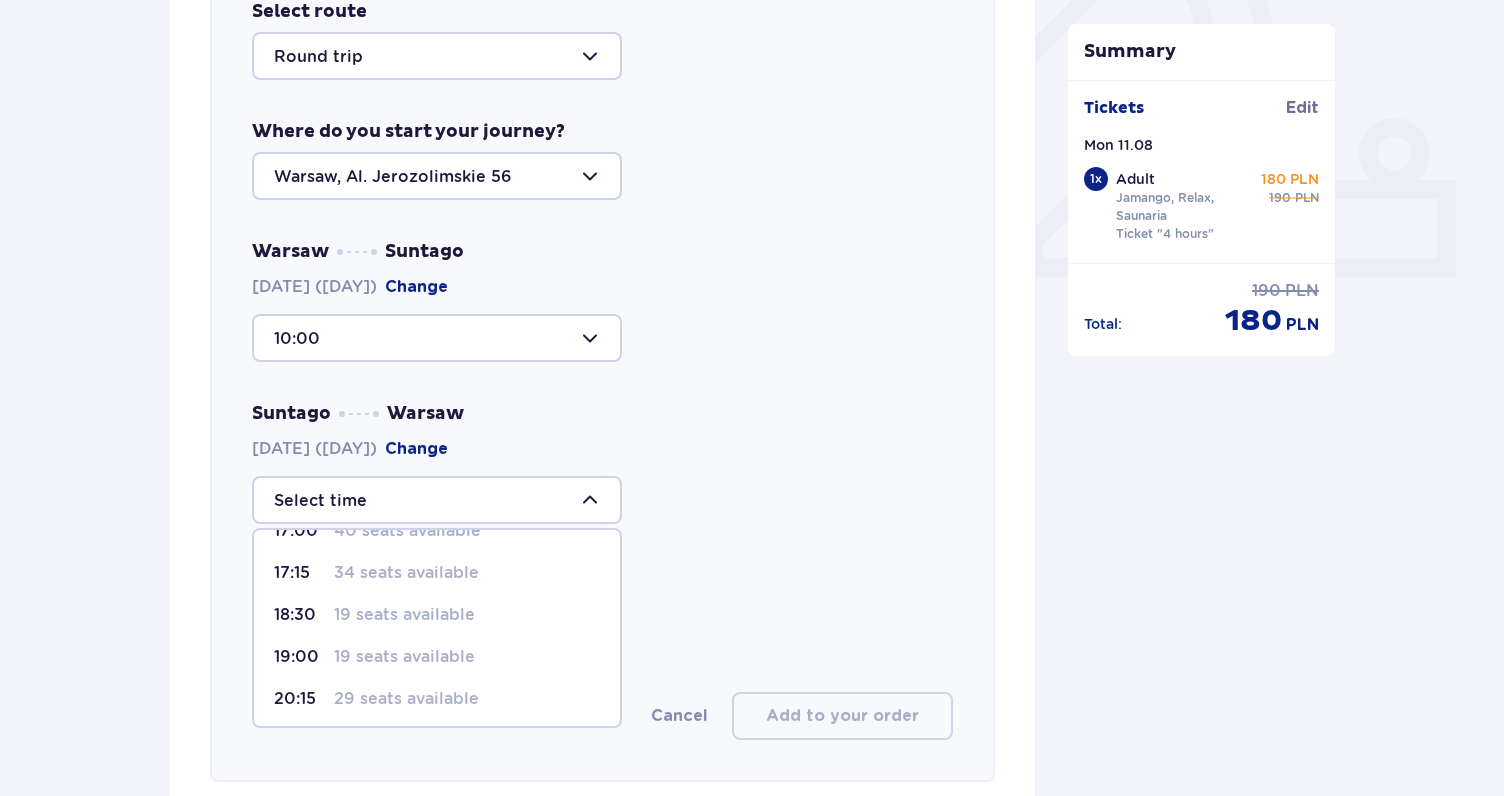 click on "19 seats available" at bounding box center [404, 615] 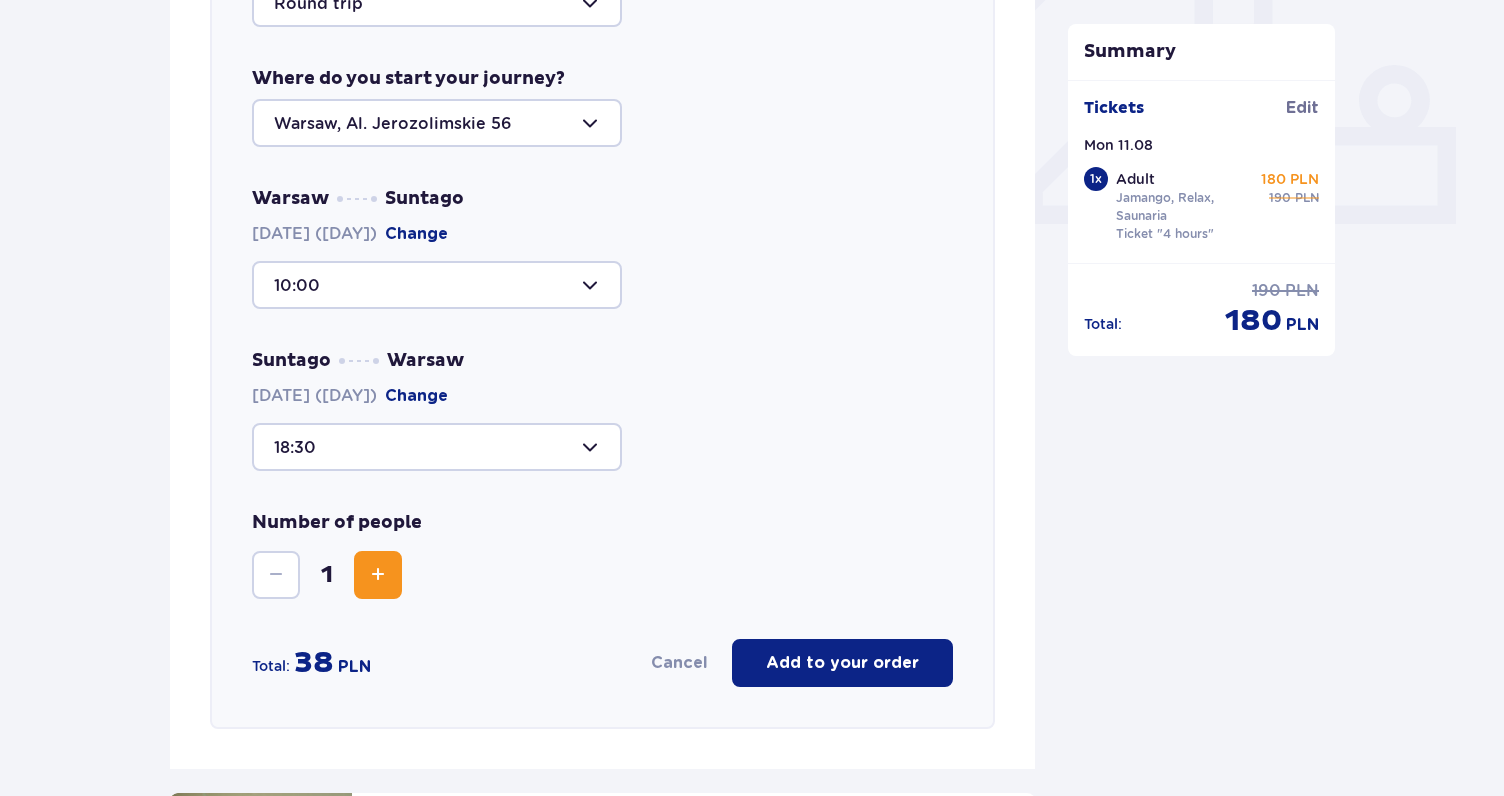 scroll, scrollTop: 817, scrollLeft: 0, axis: vertical 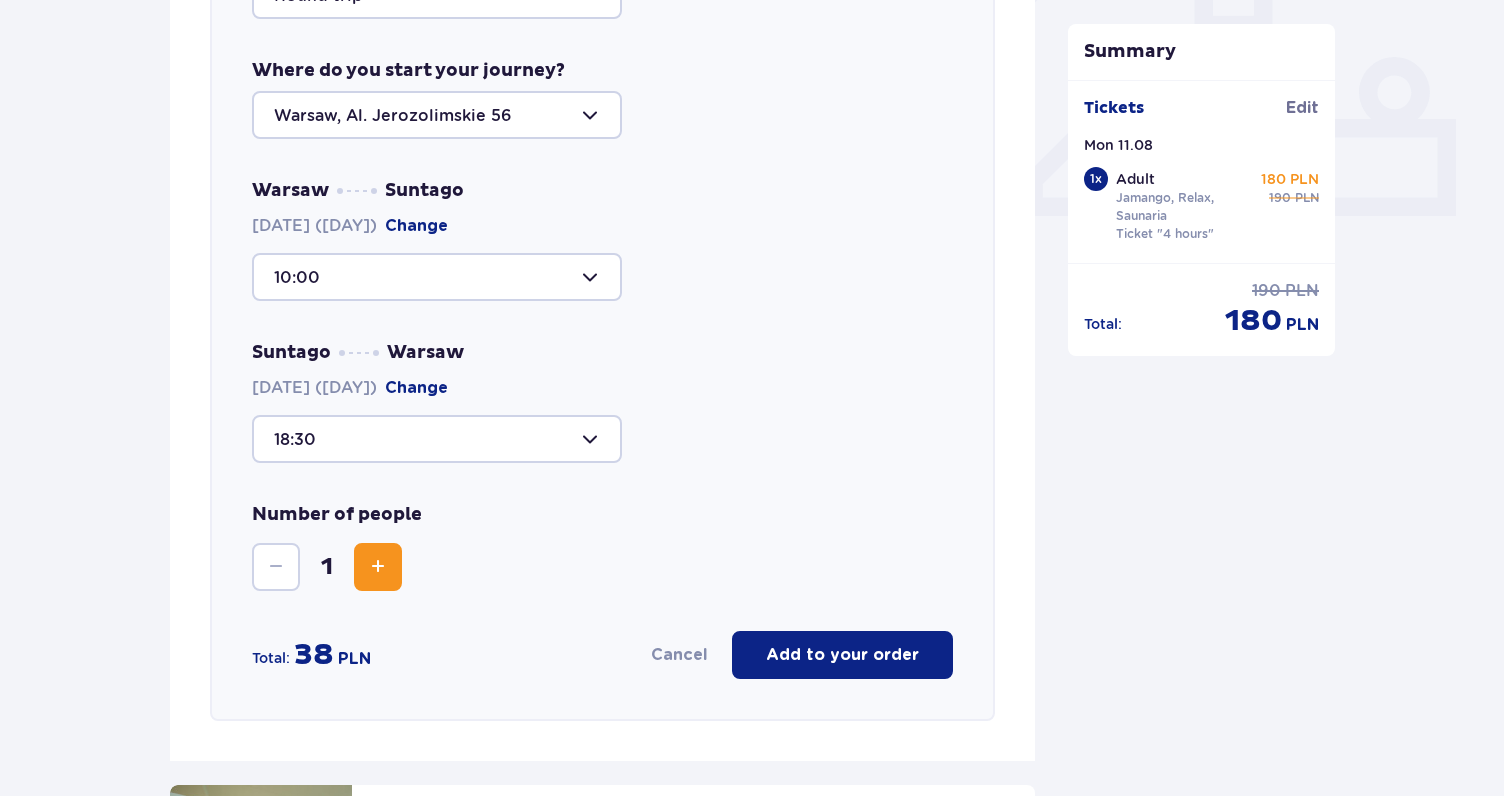 click on "Add to your order" at bounding box center (842, 655) 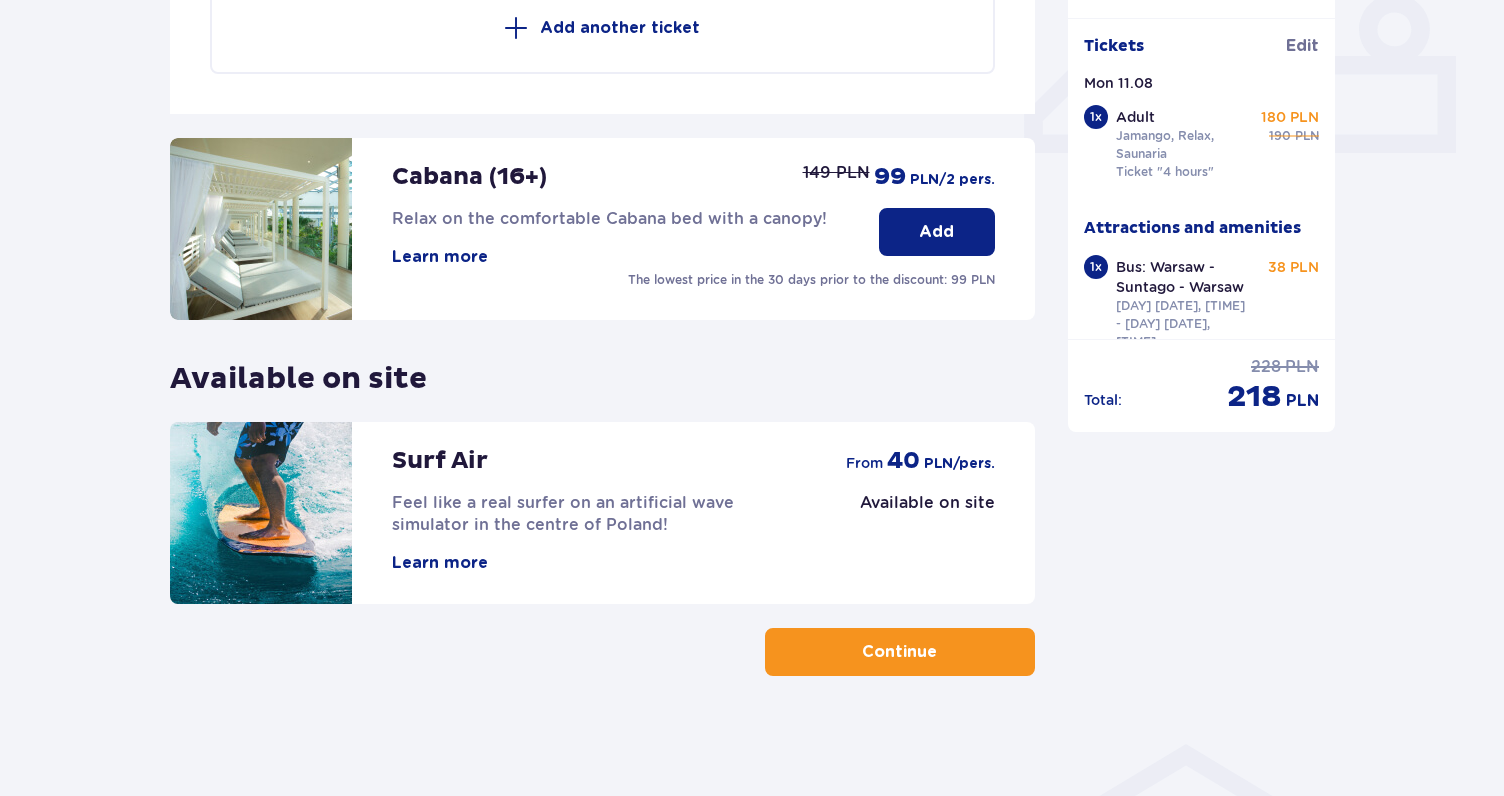 click on "Continue" at bounding box center (900, 652) 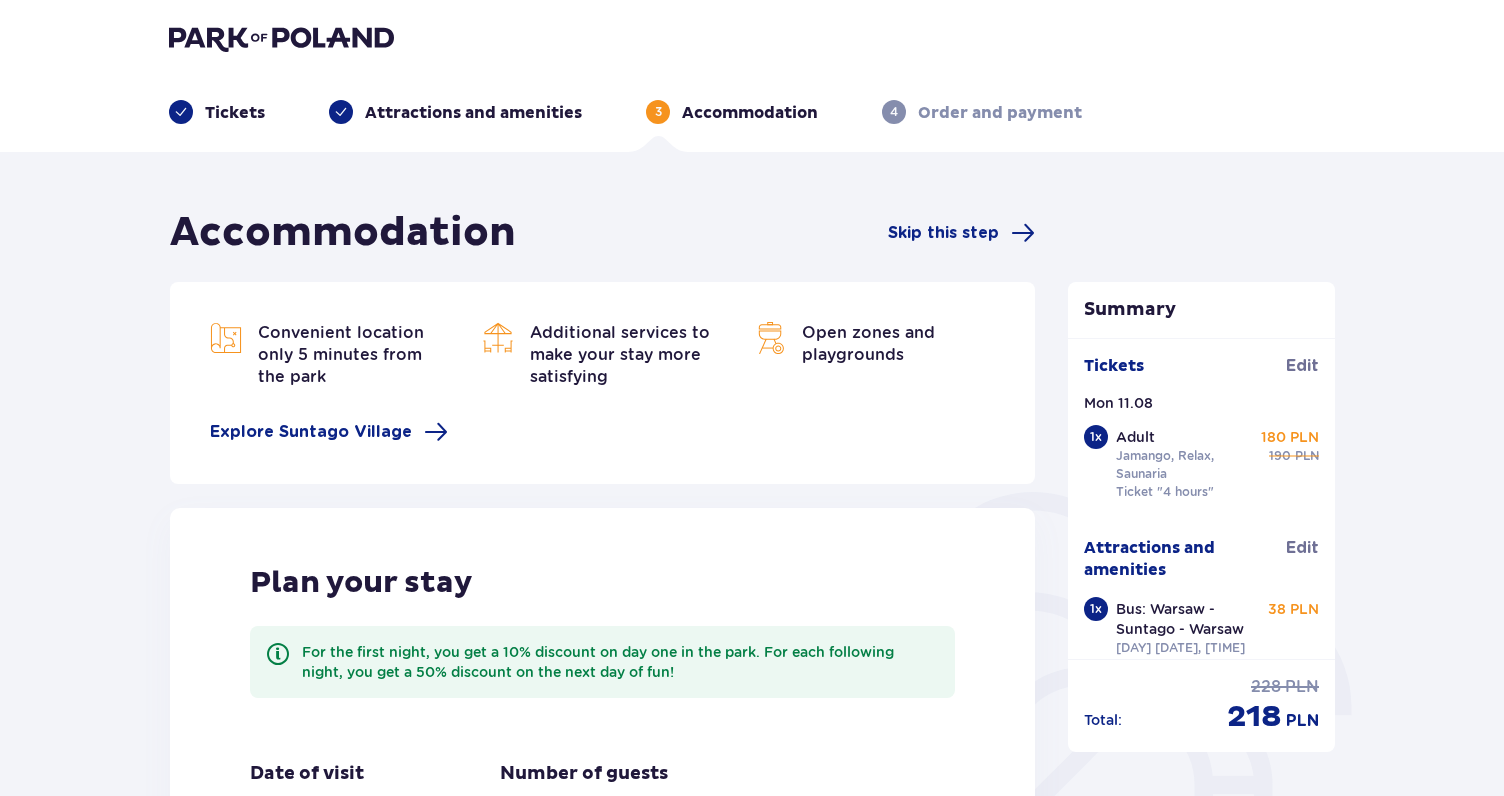 scroll, scrollTop: 0, scrollLeft: 0, axis: both 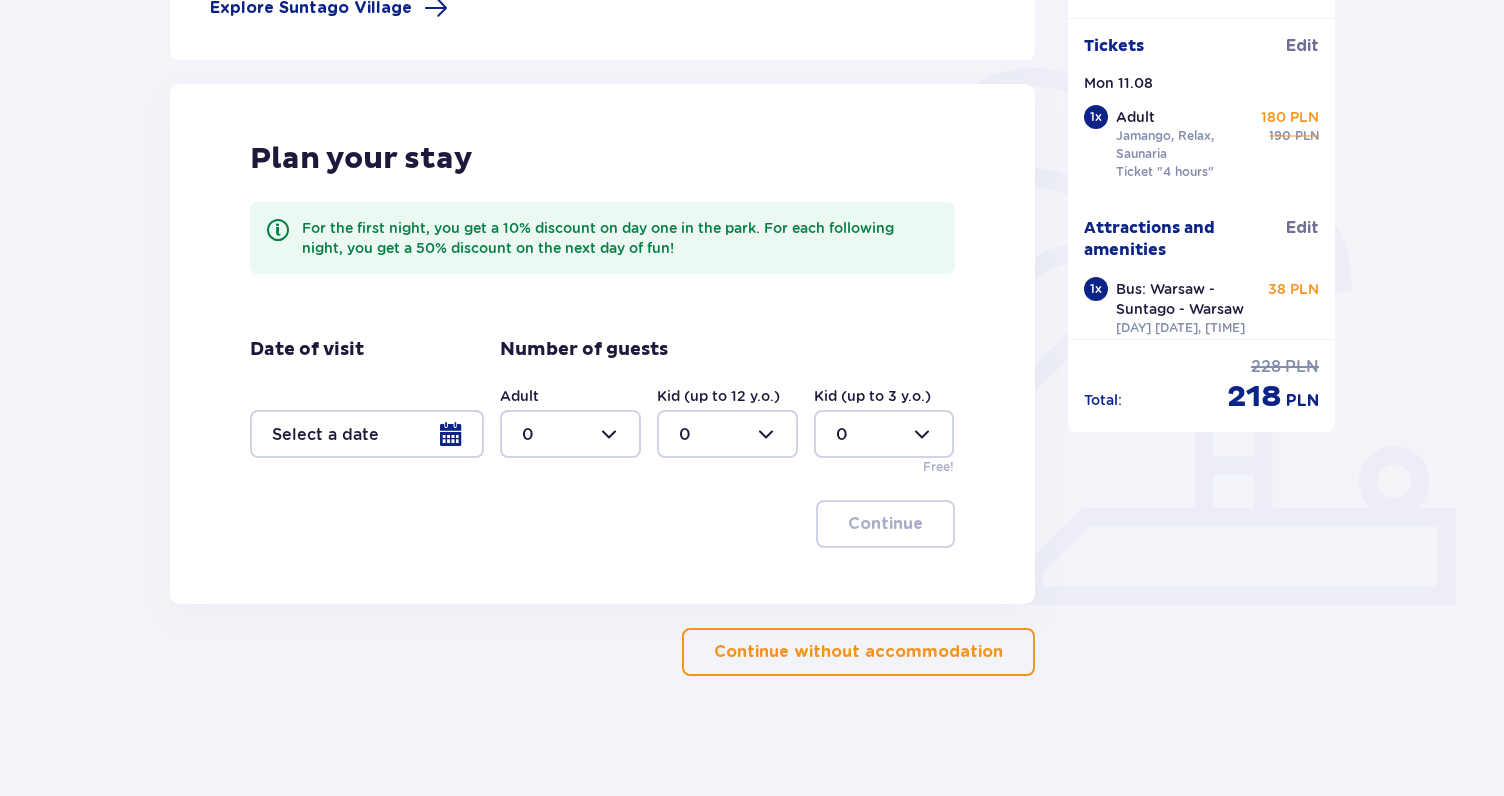 click on "Continue without accommodation" at bounding box center [858, 652] 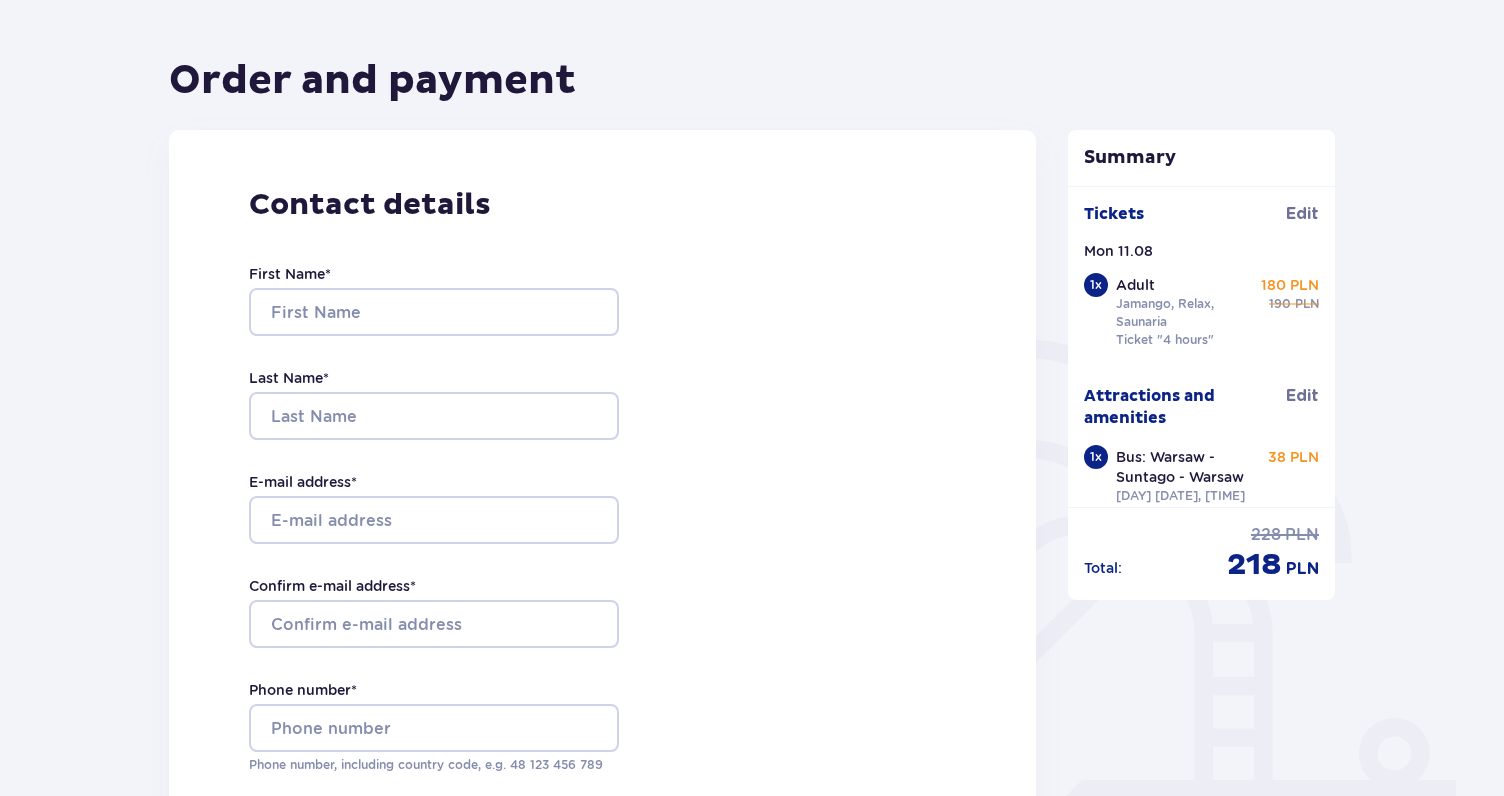 scroll, scrollTop: 160, scrollLeft: 0, axis: vertical 